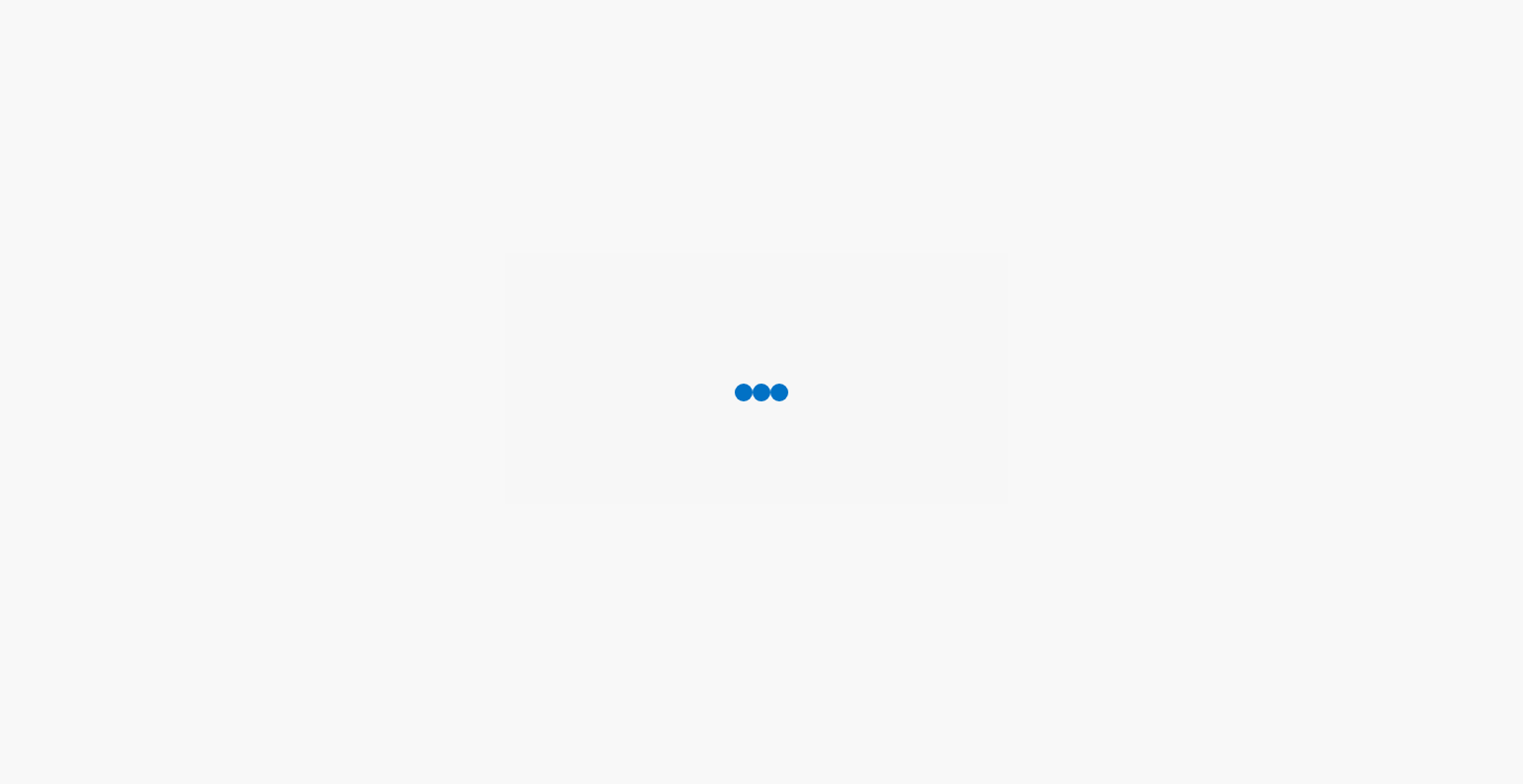 scroll, scrollTop: 0, scrollLeft: 0, axis: both 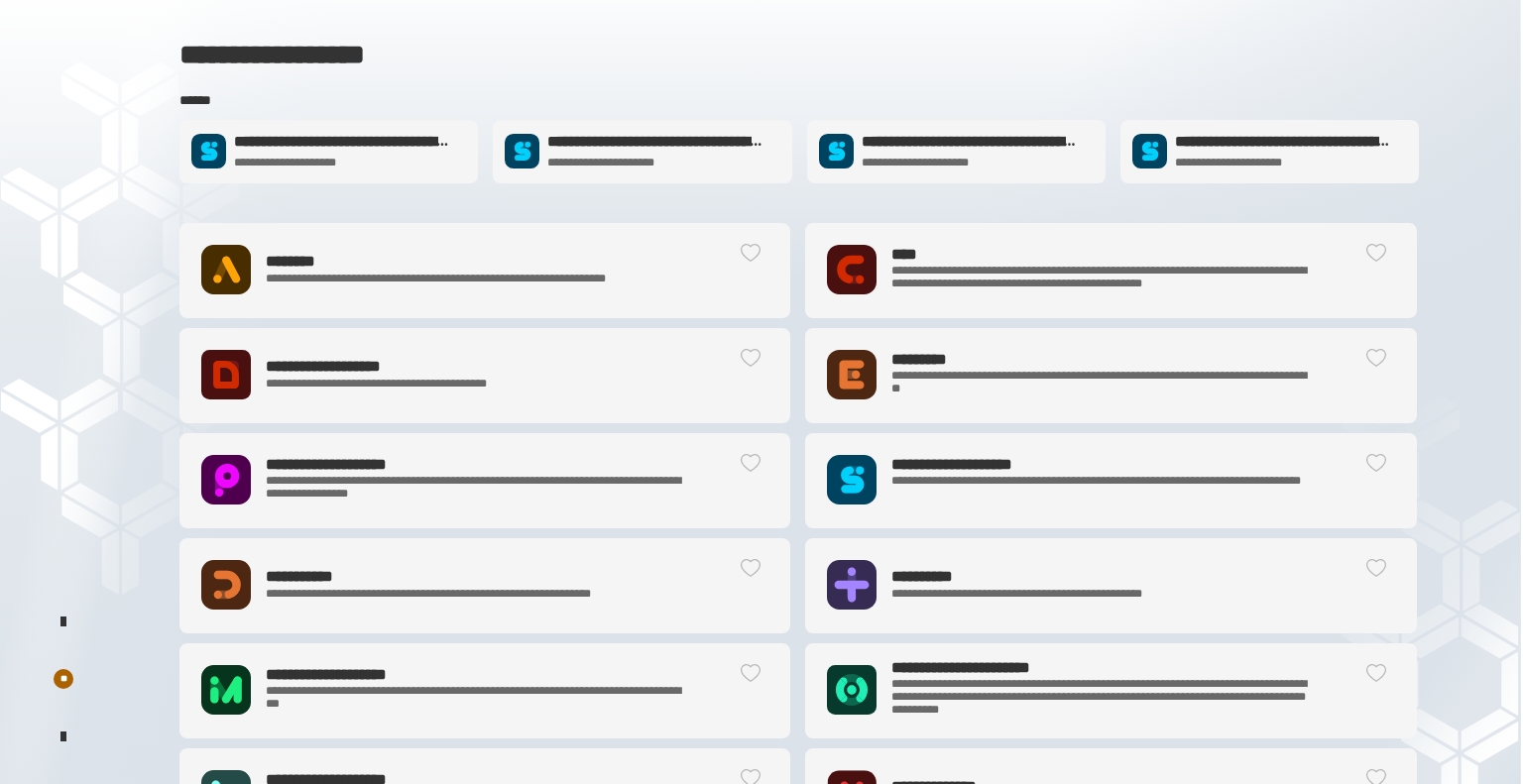 click on "**********" 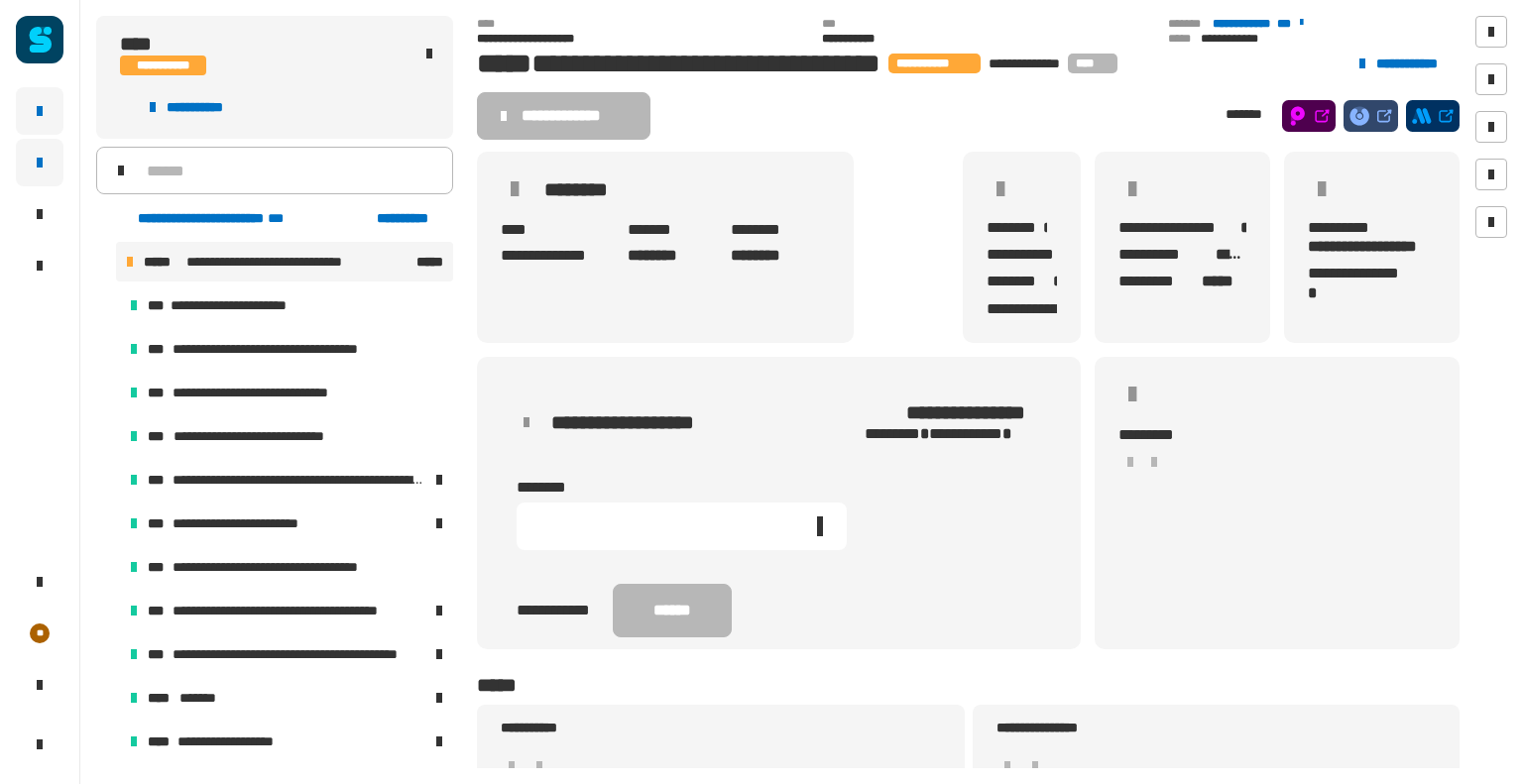 click 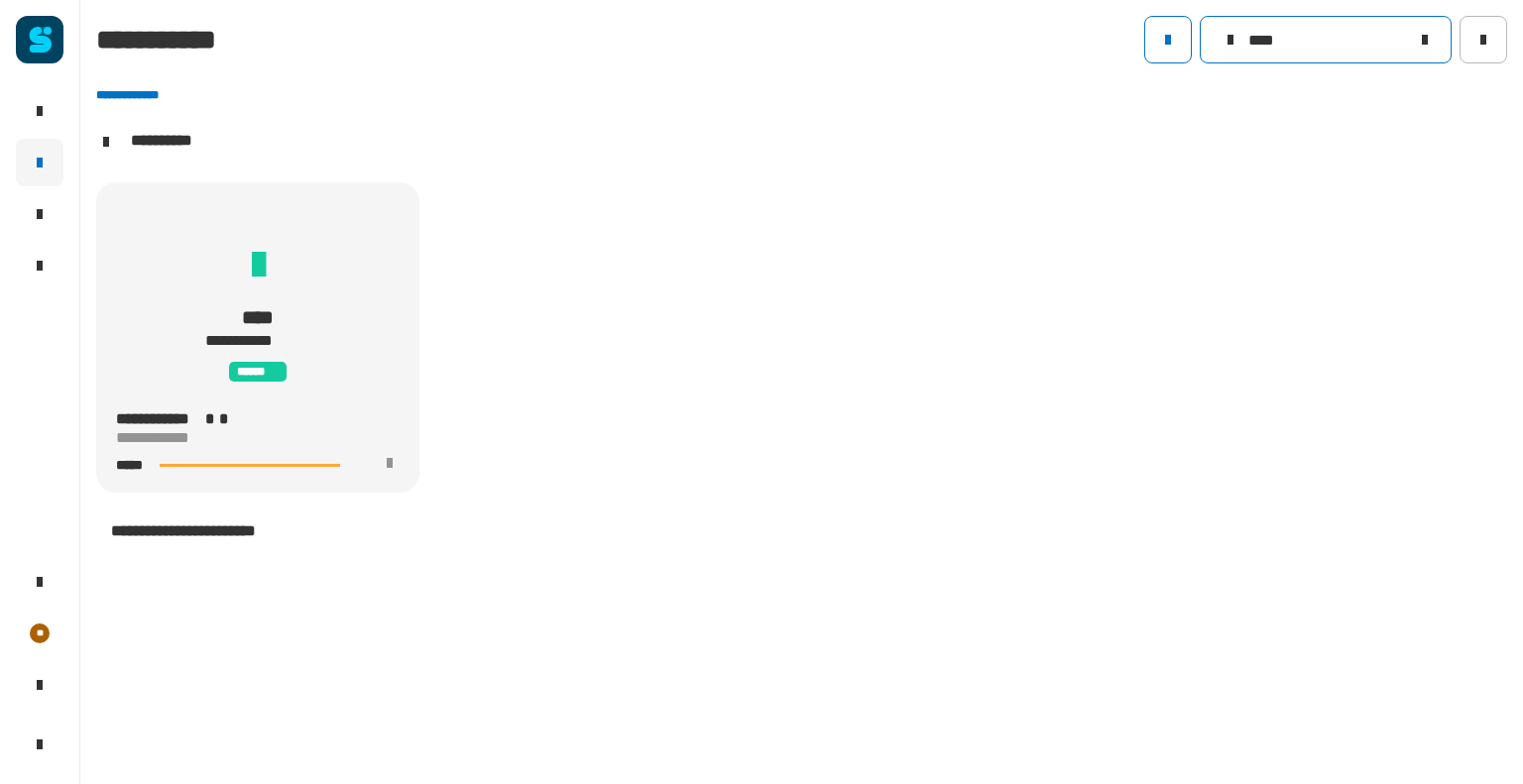 drag, startPoint x: 1278, startPoint y: 39, endPoint x: 1113, endPoint y: 38, distance: 165.003 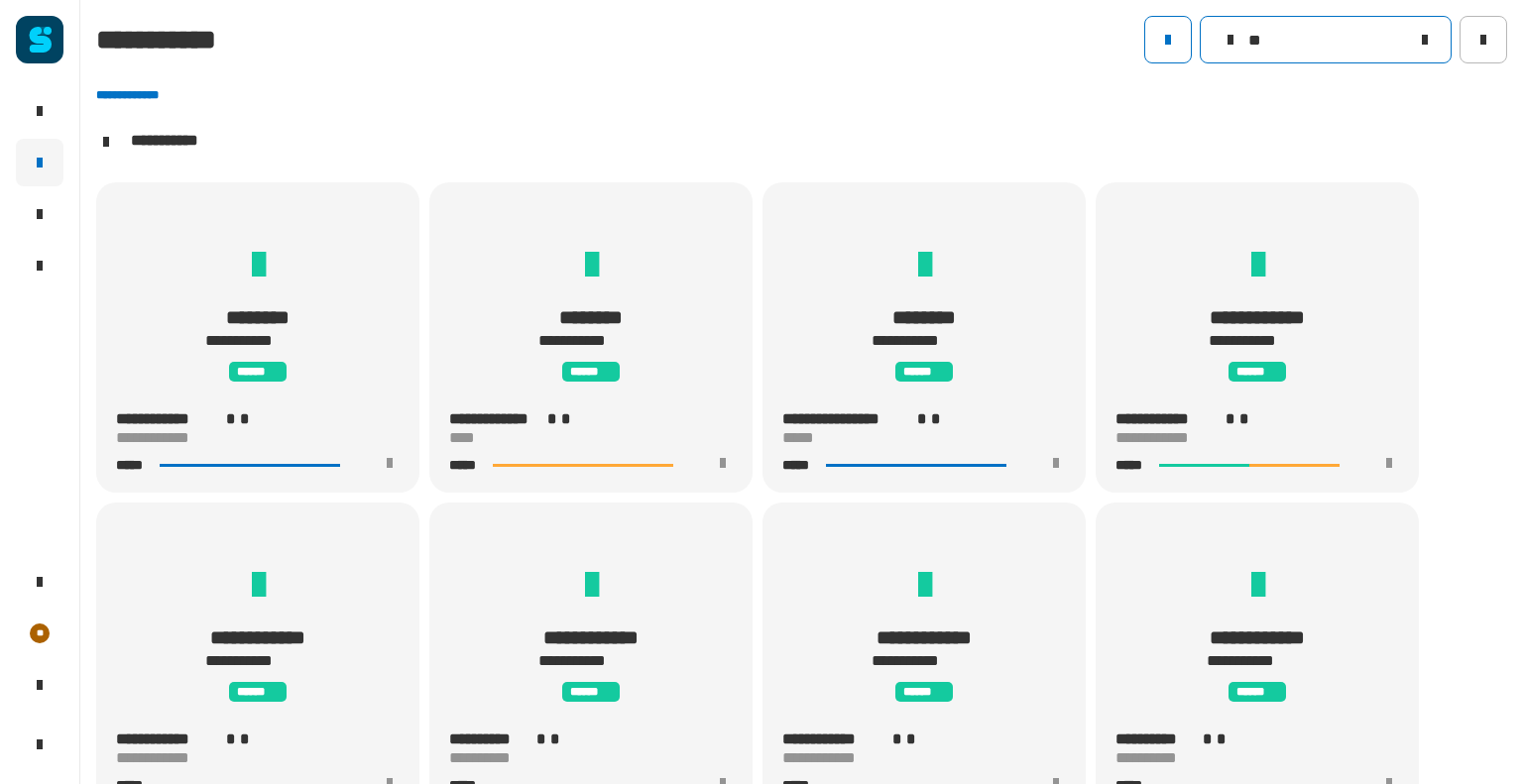 scroll, scrollTop: 0, scrollLeft: 0, axis: both 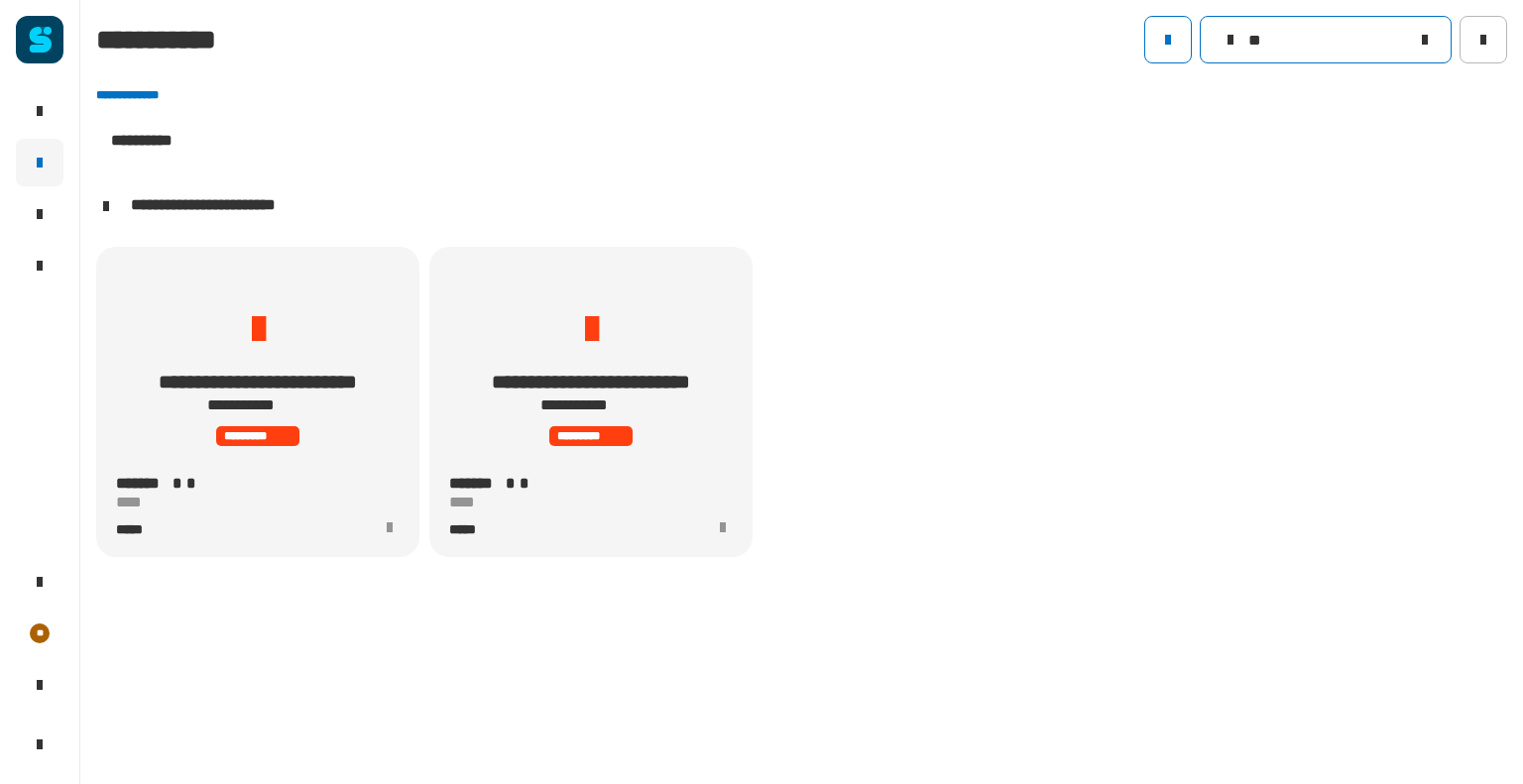 type on "*" 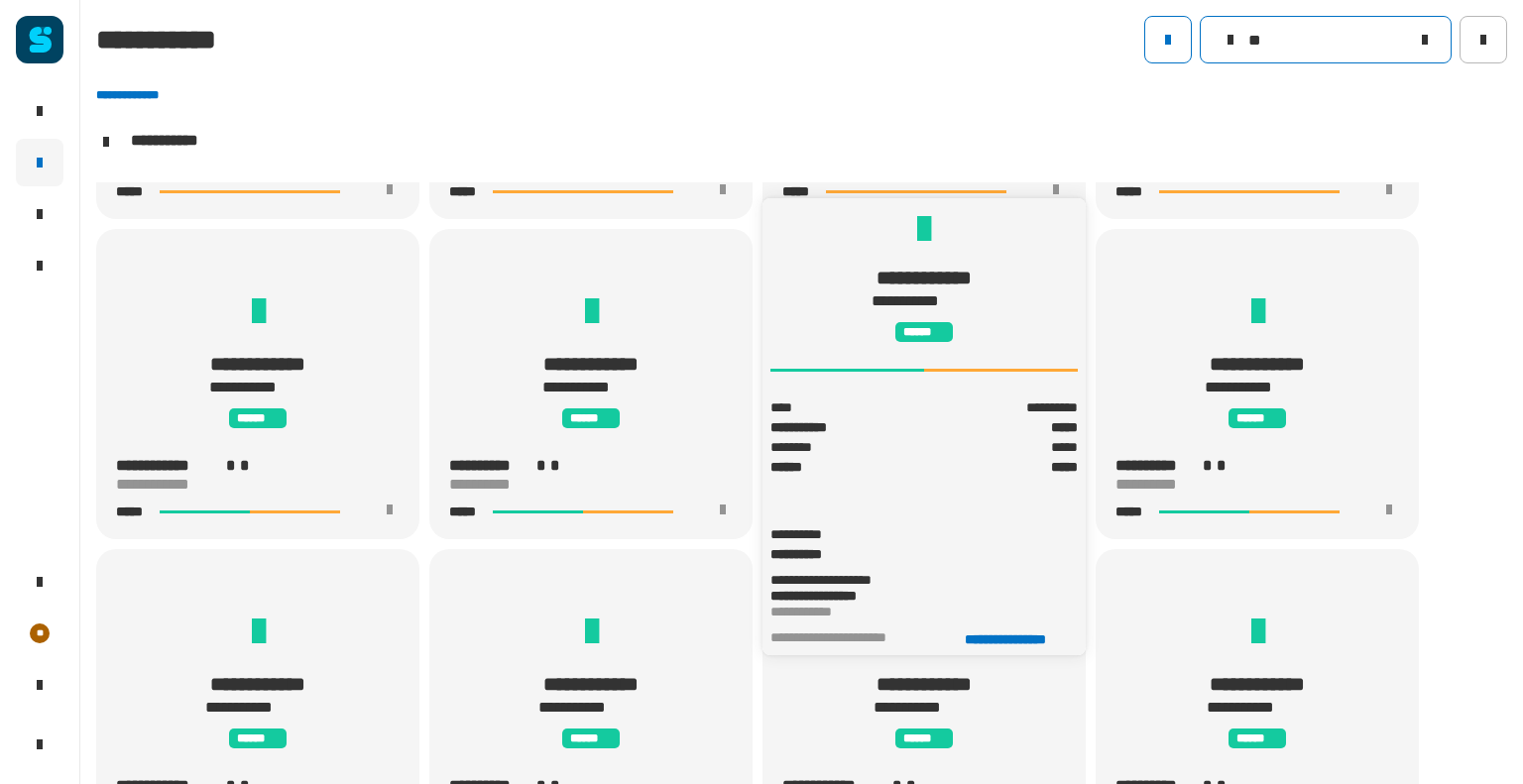 scroll, scrollTop: 311, scrollLeft: 0, axis: vertical 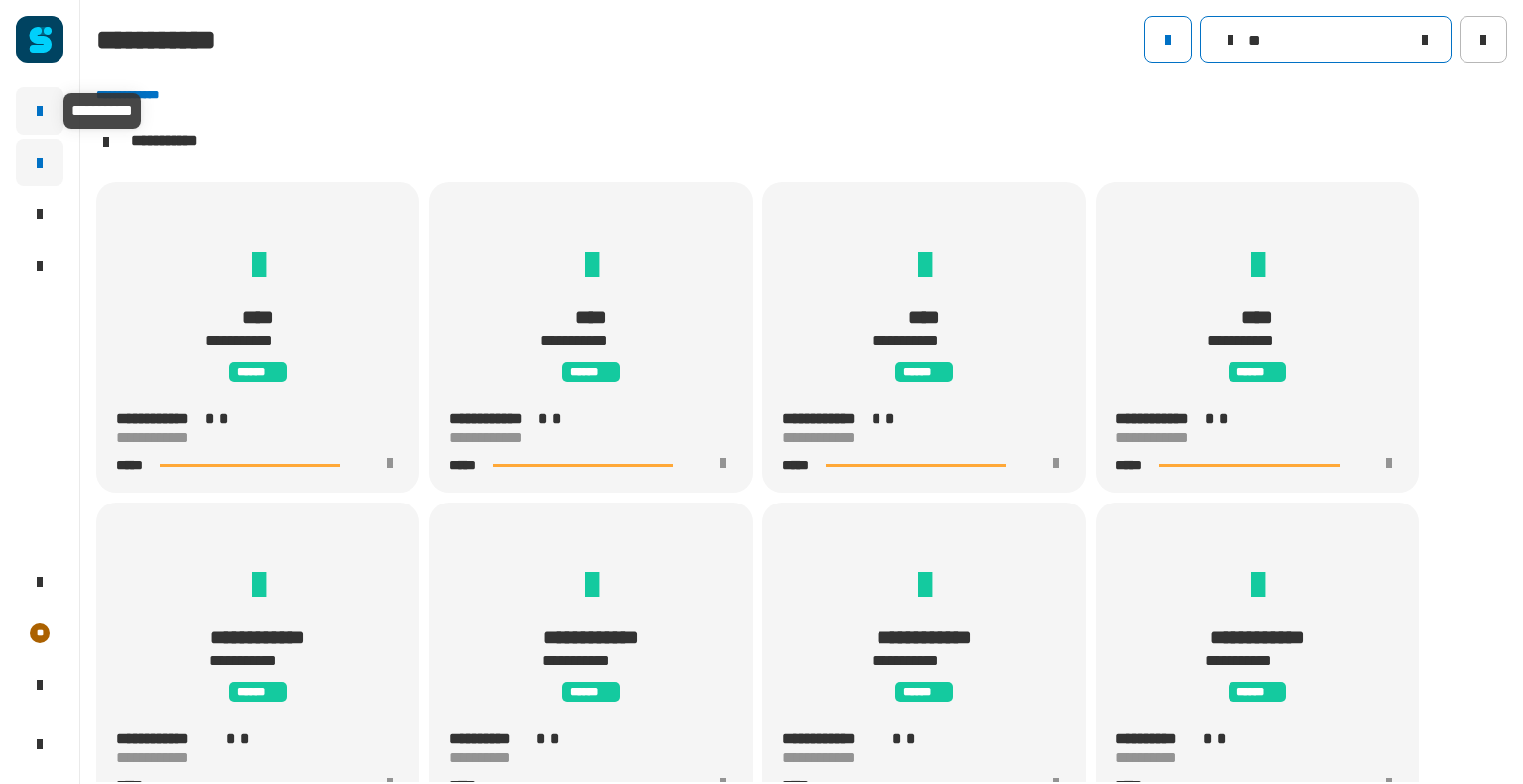 type on "**" 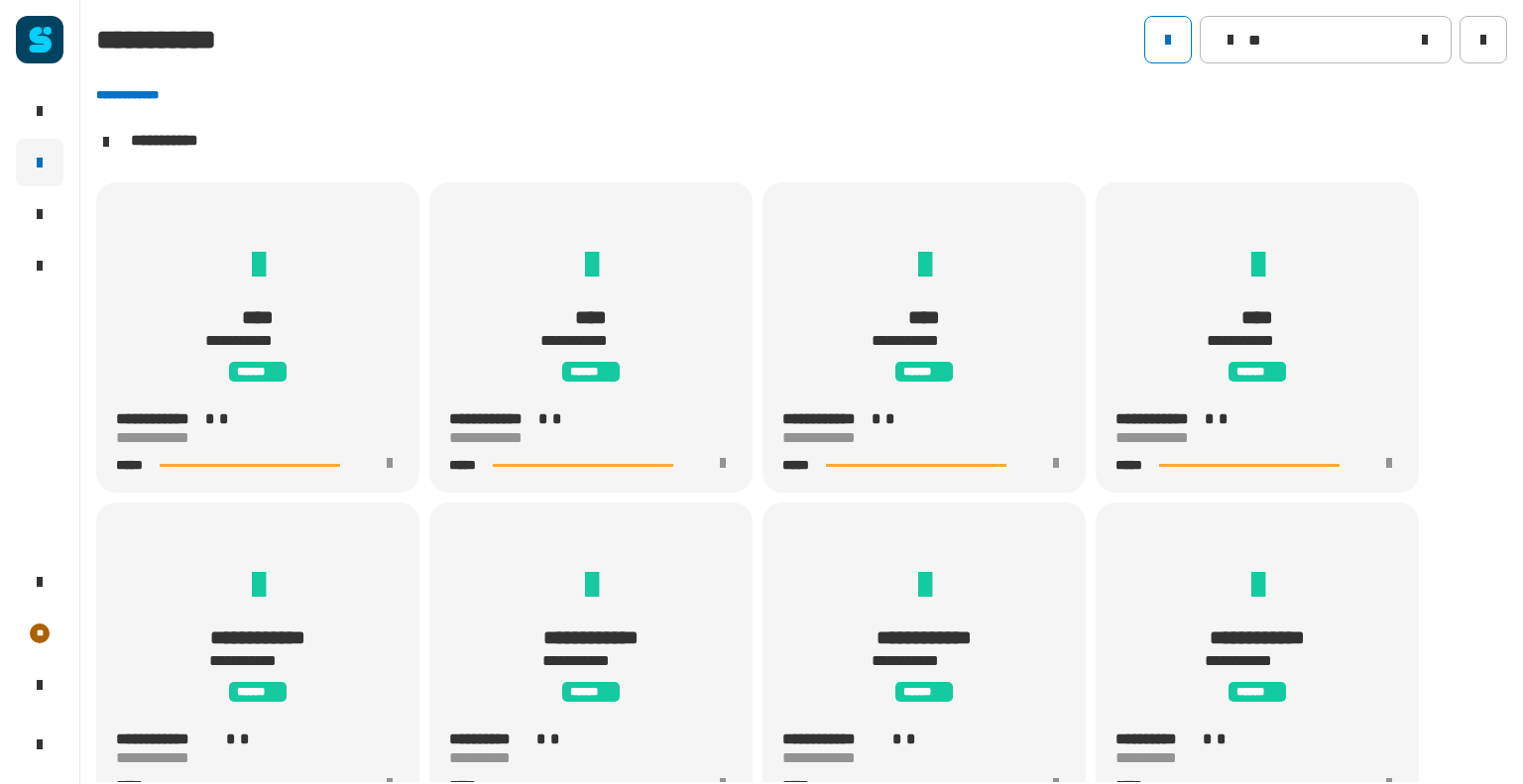 click 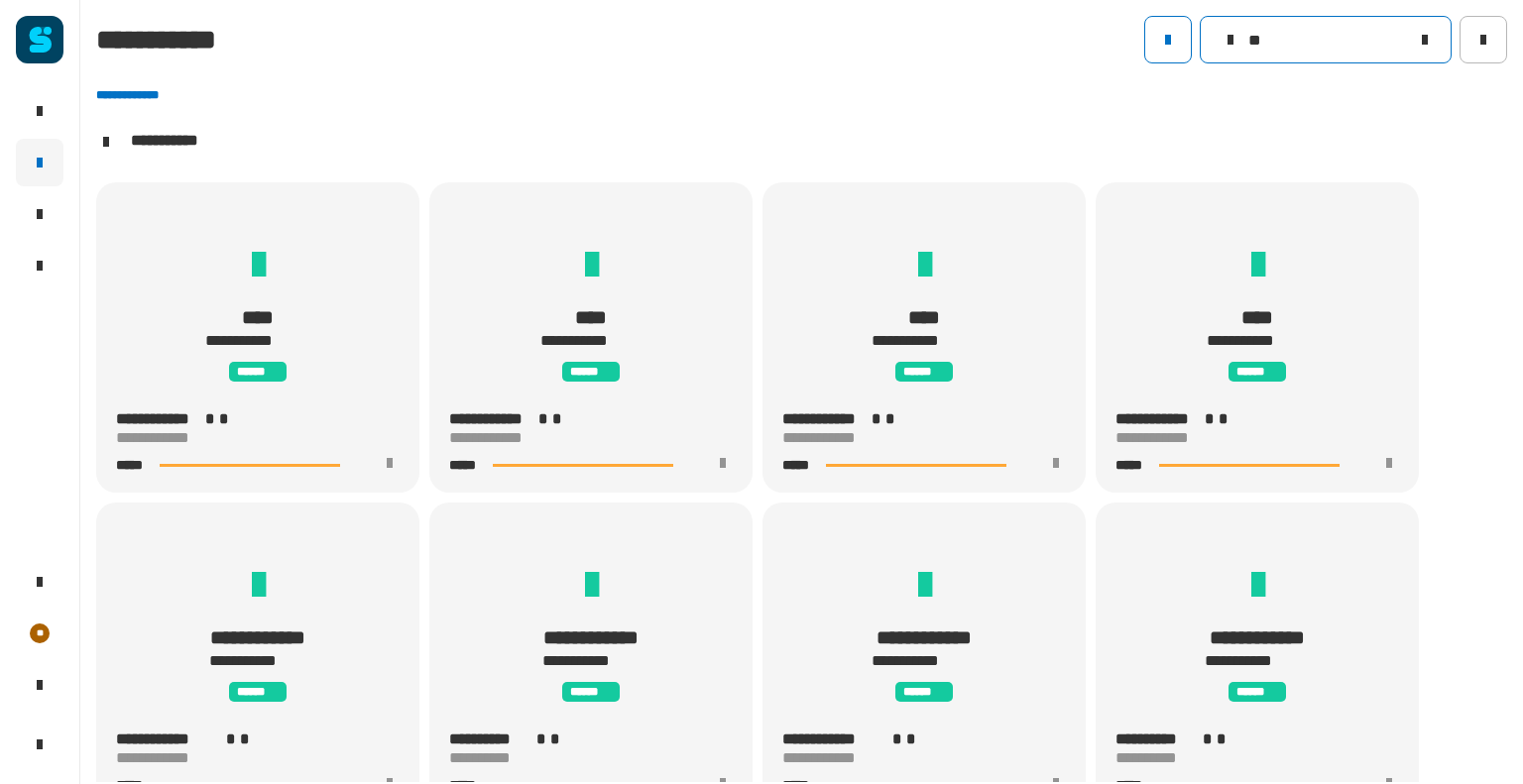 click on "**" 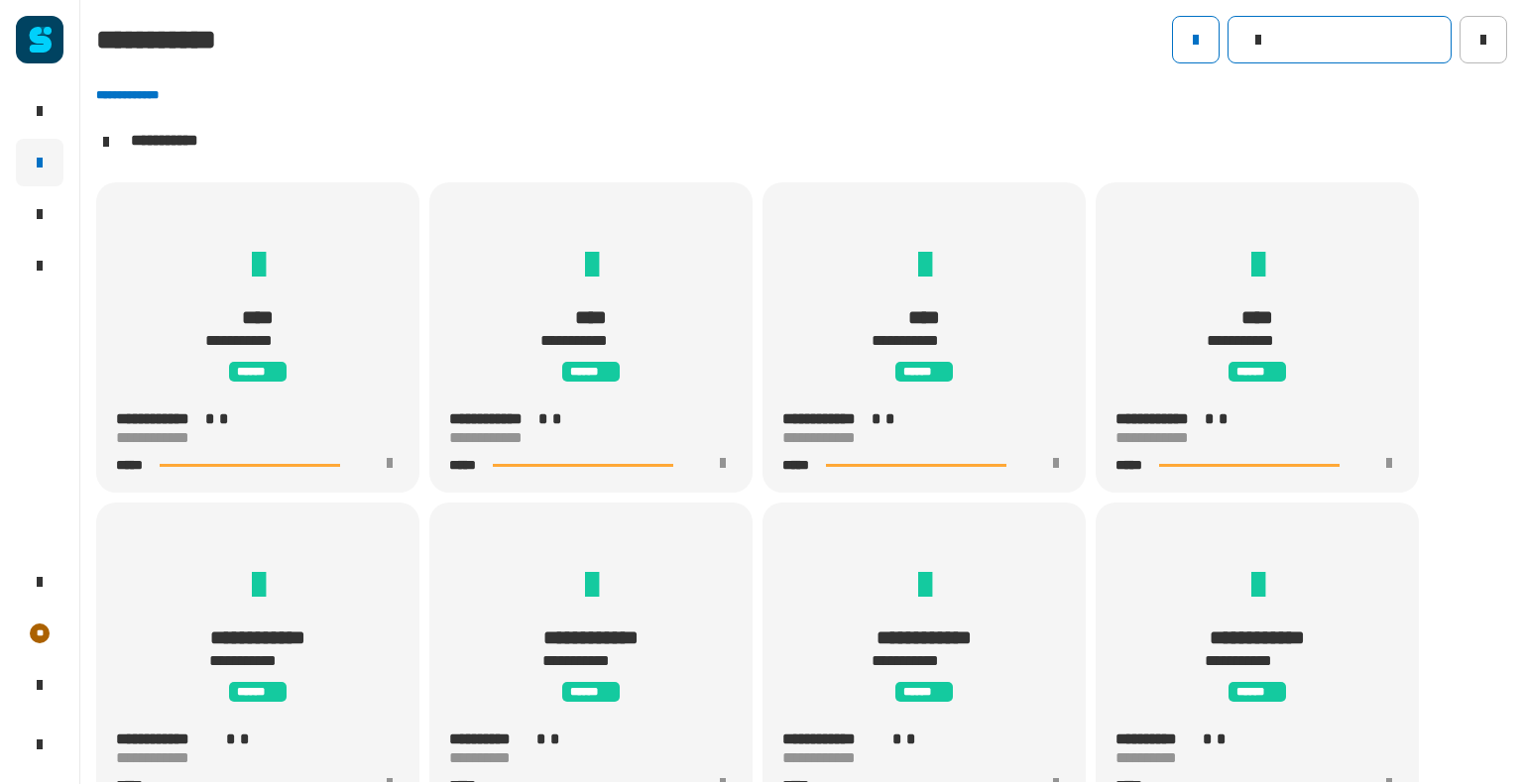 type 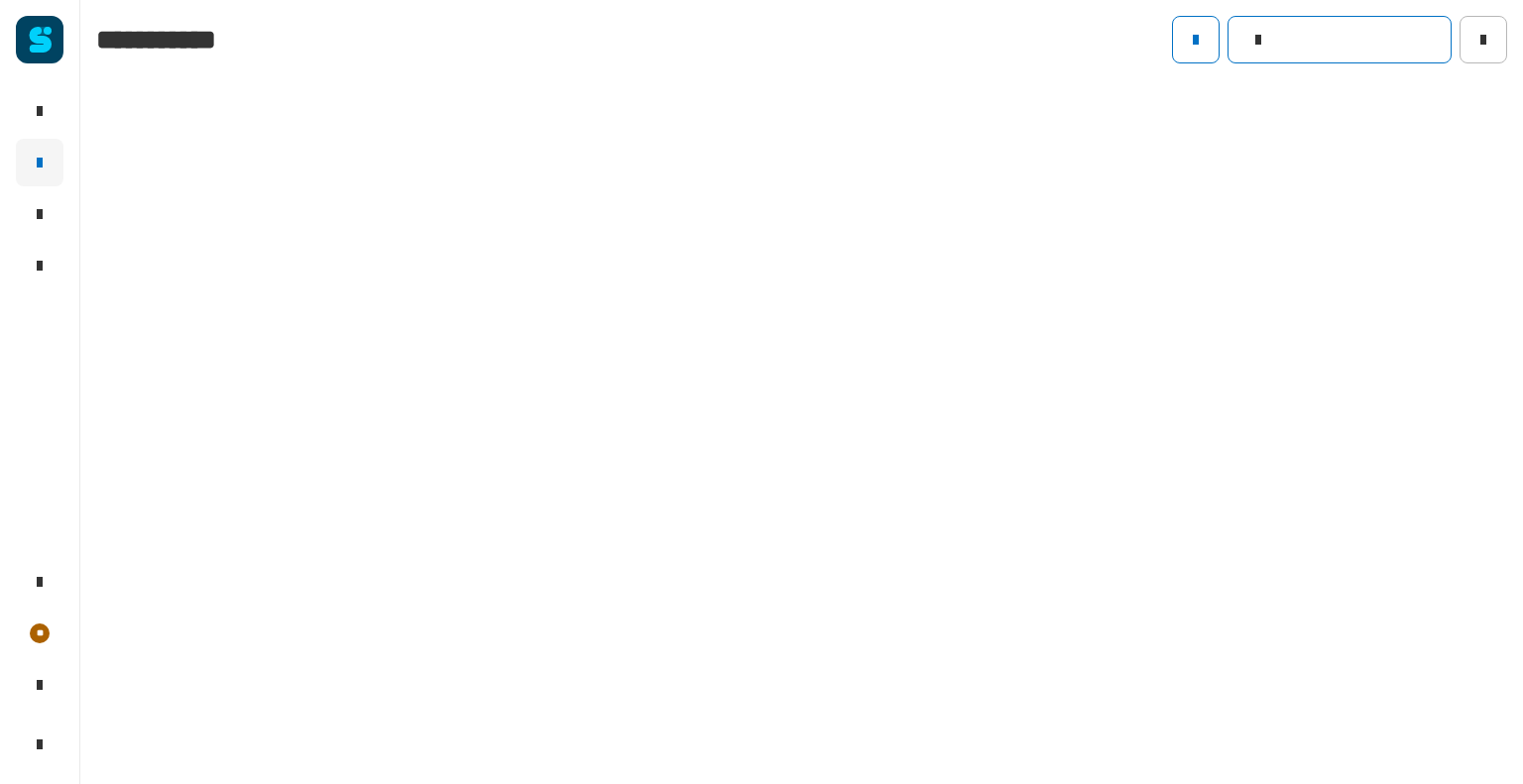 click 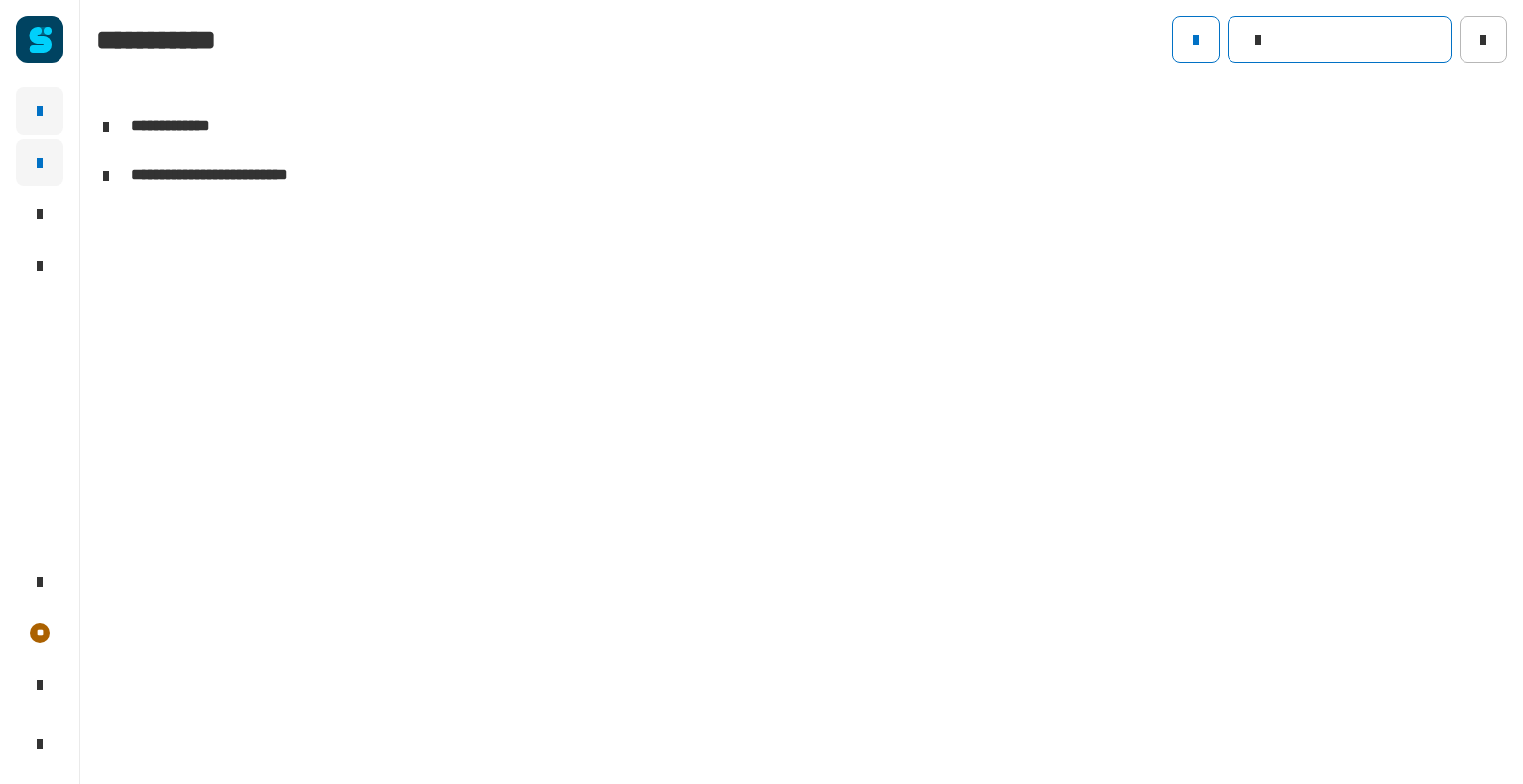click 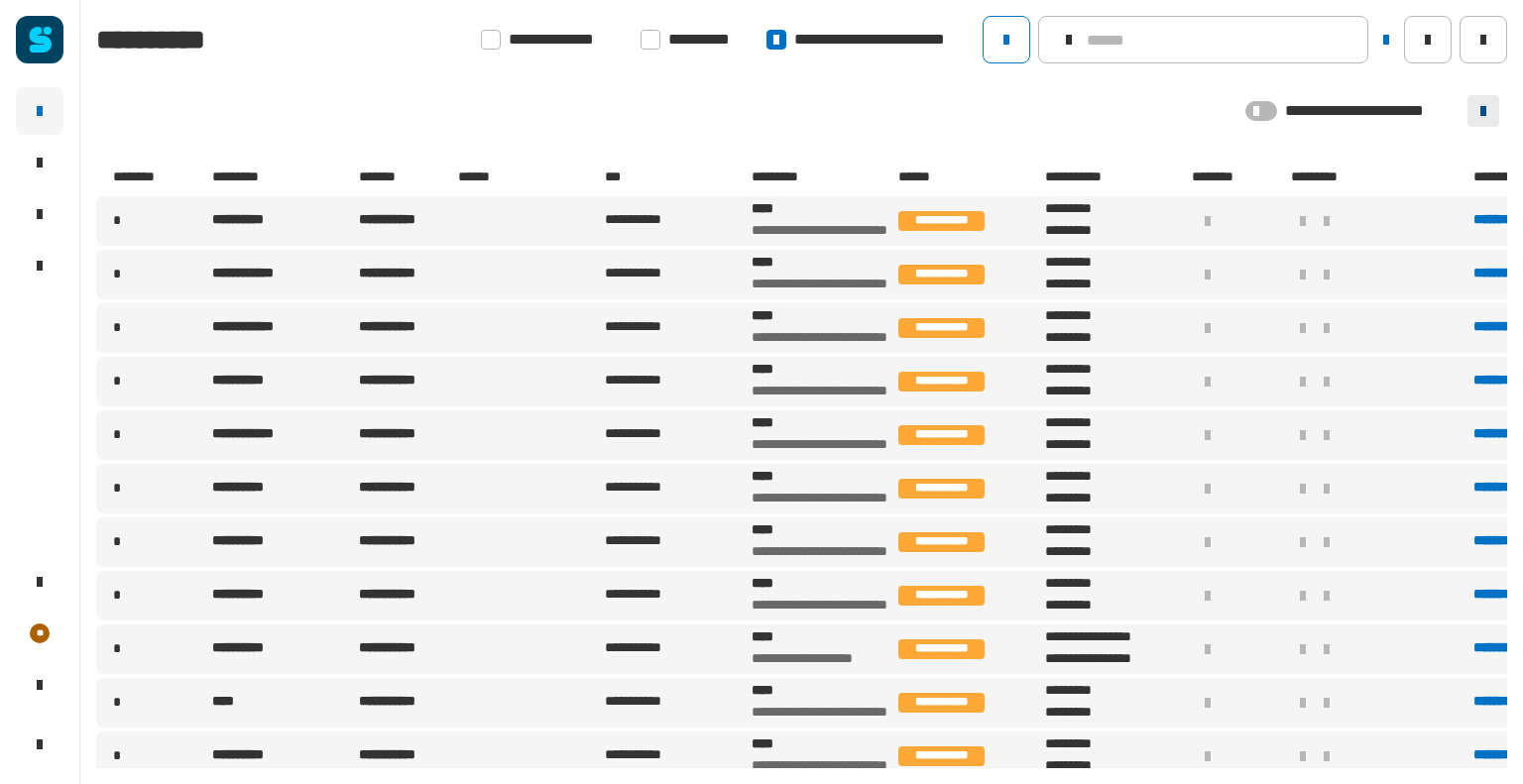 click 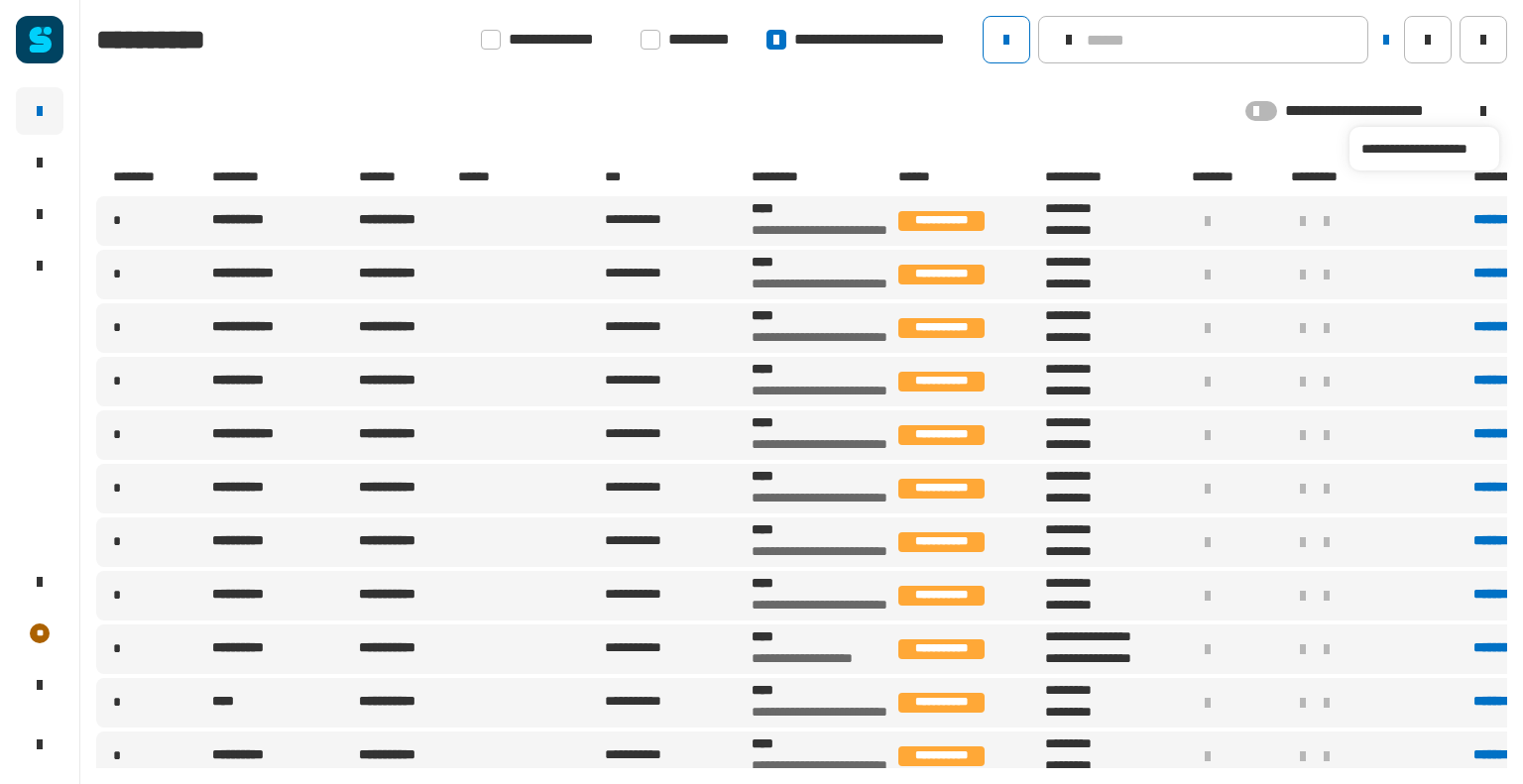 click on "**********" 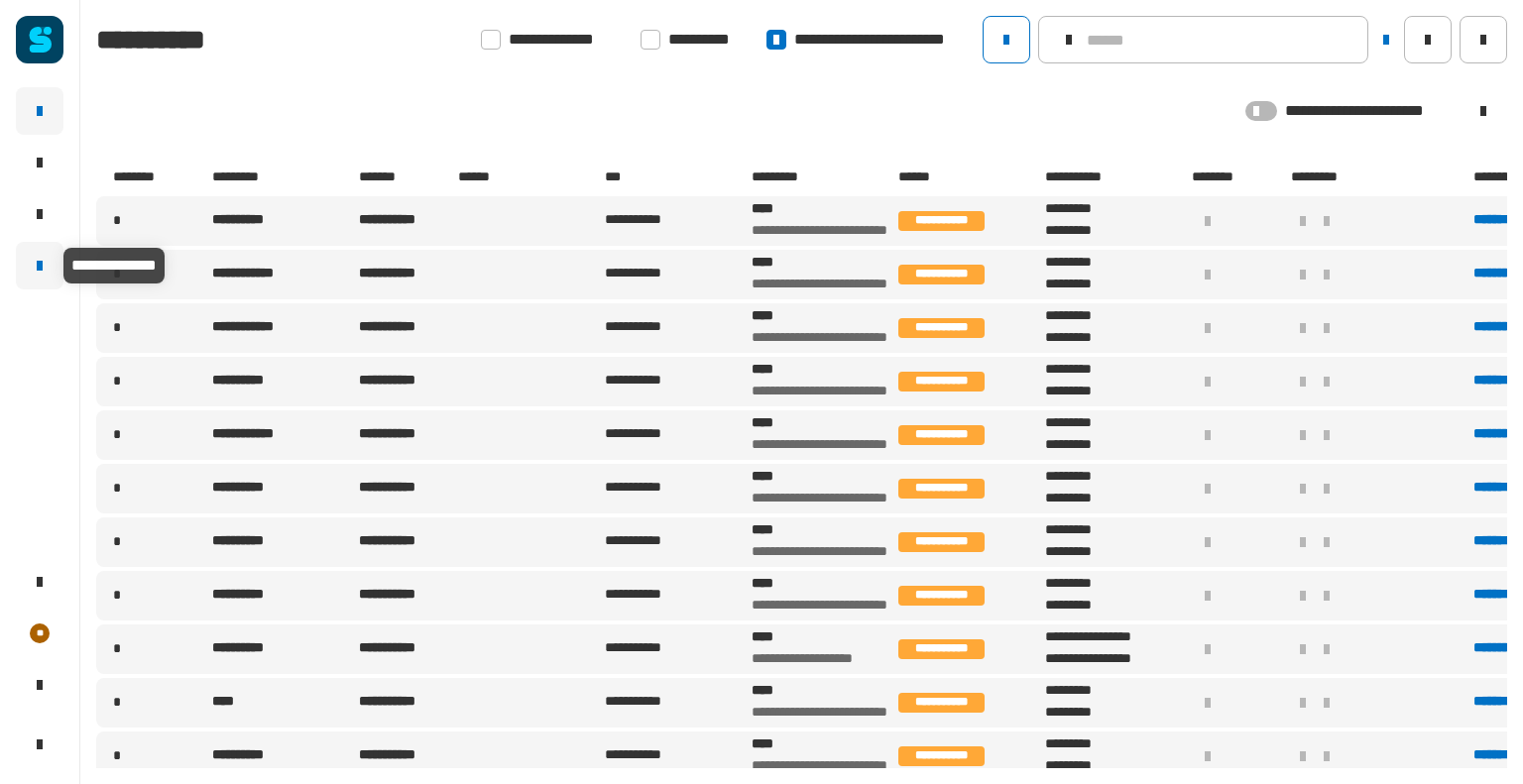 click 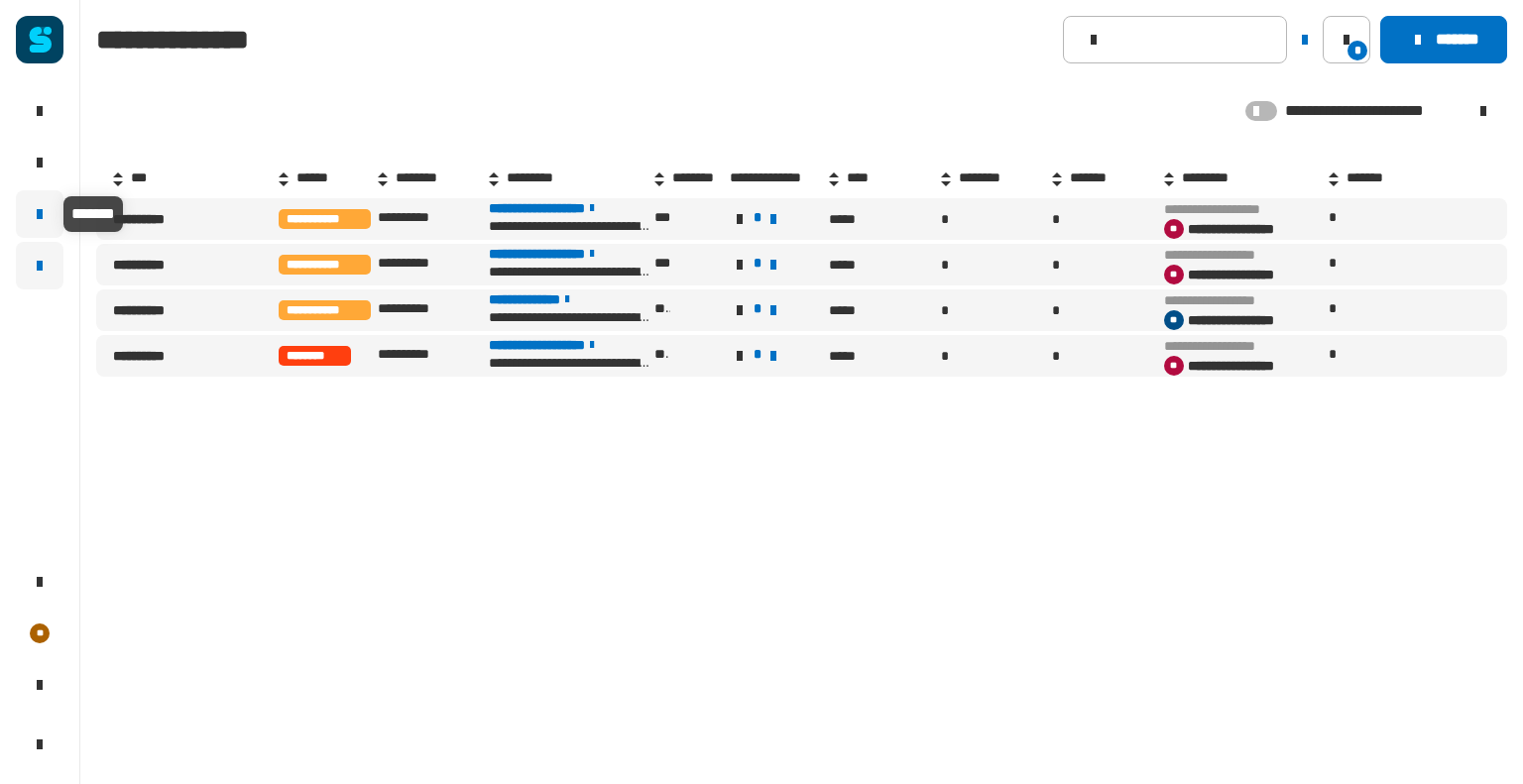 click 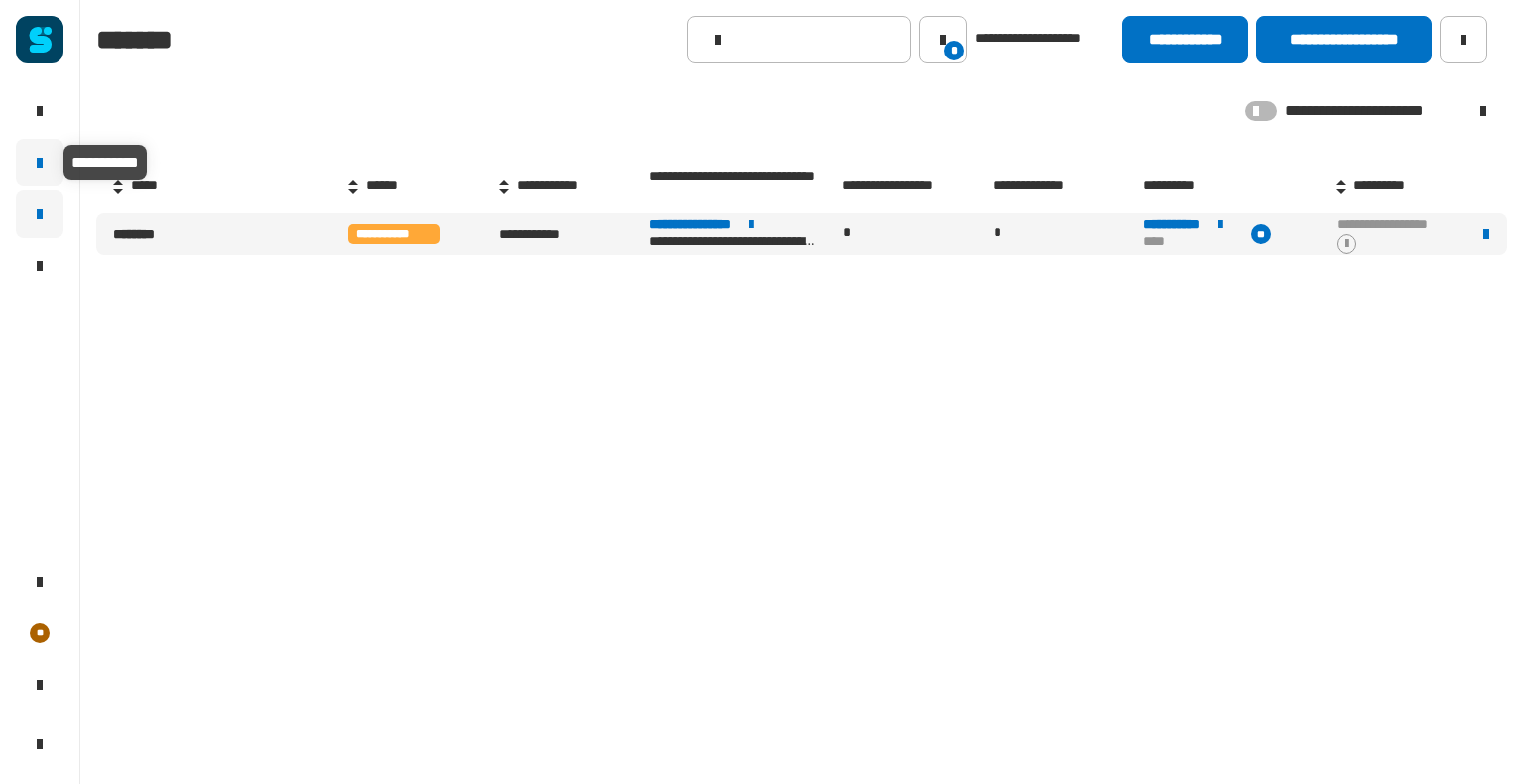 click 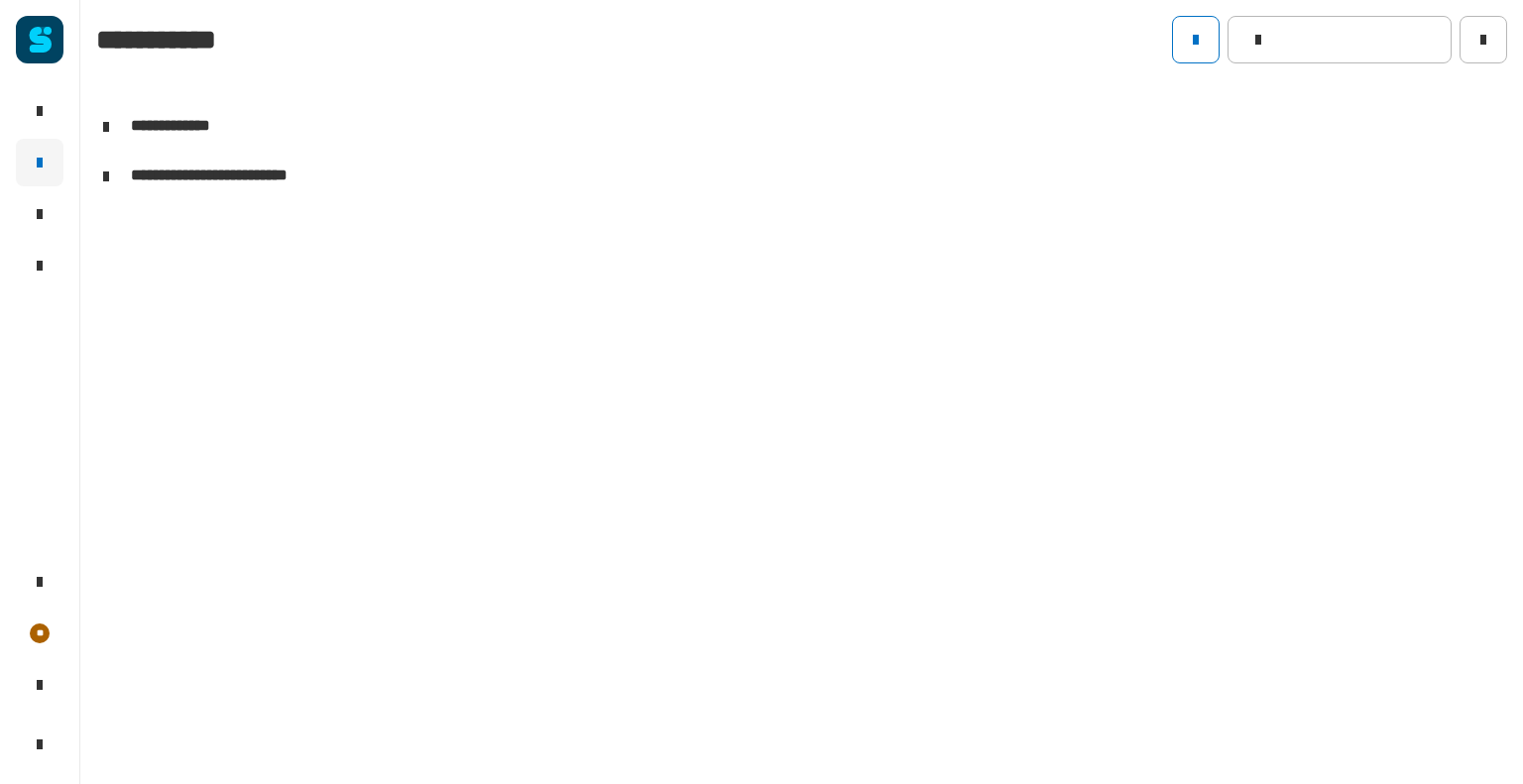 click 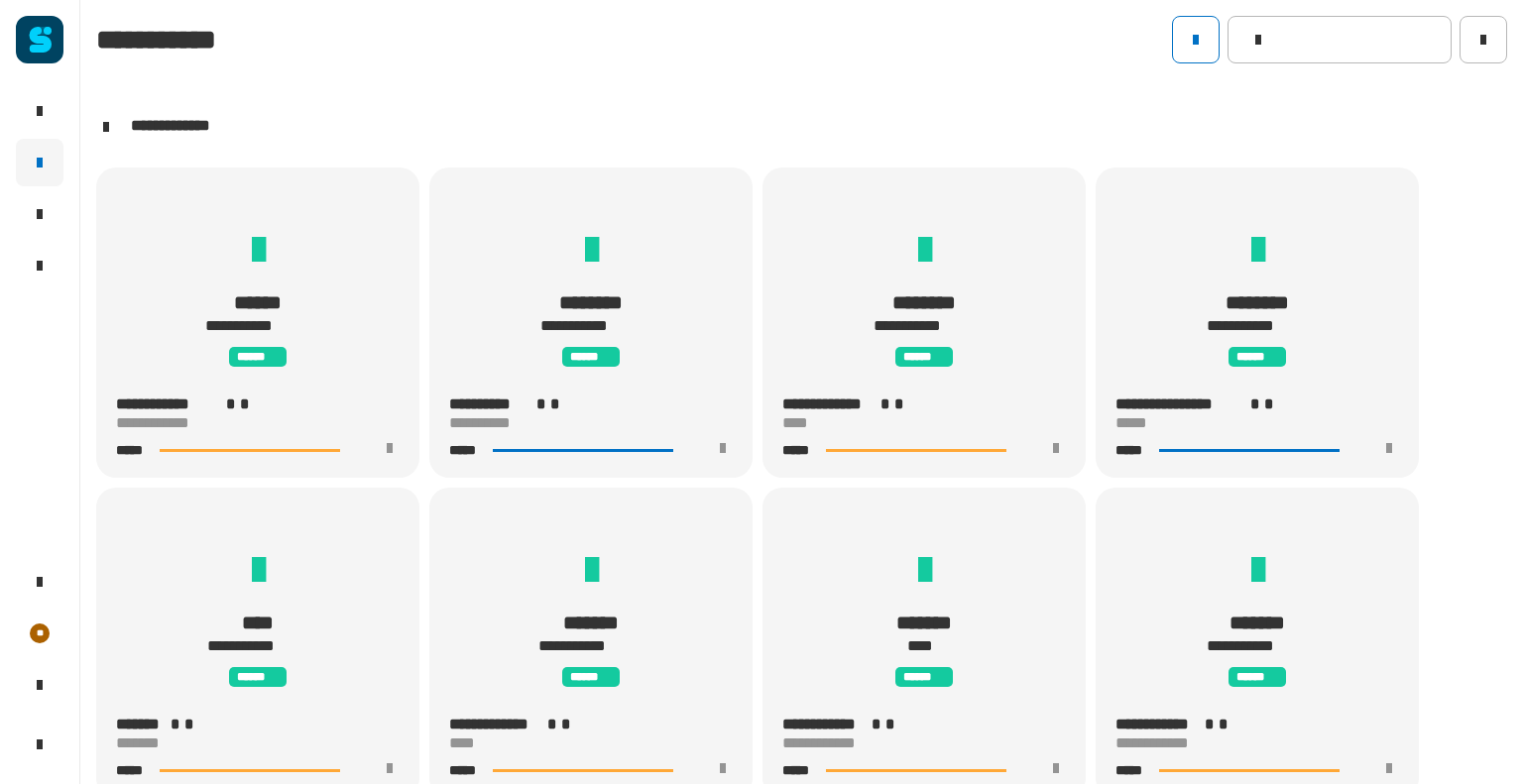 click 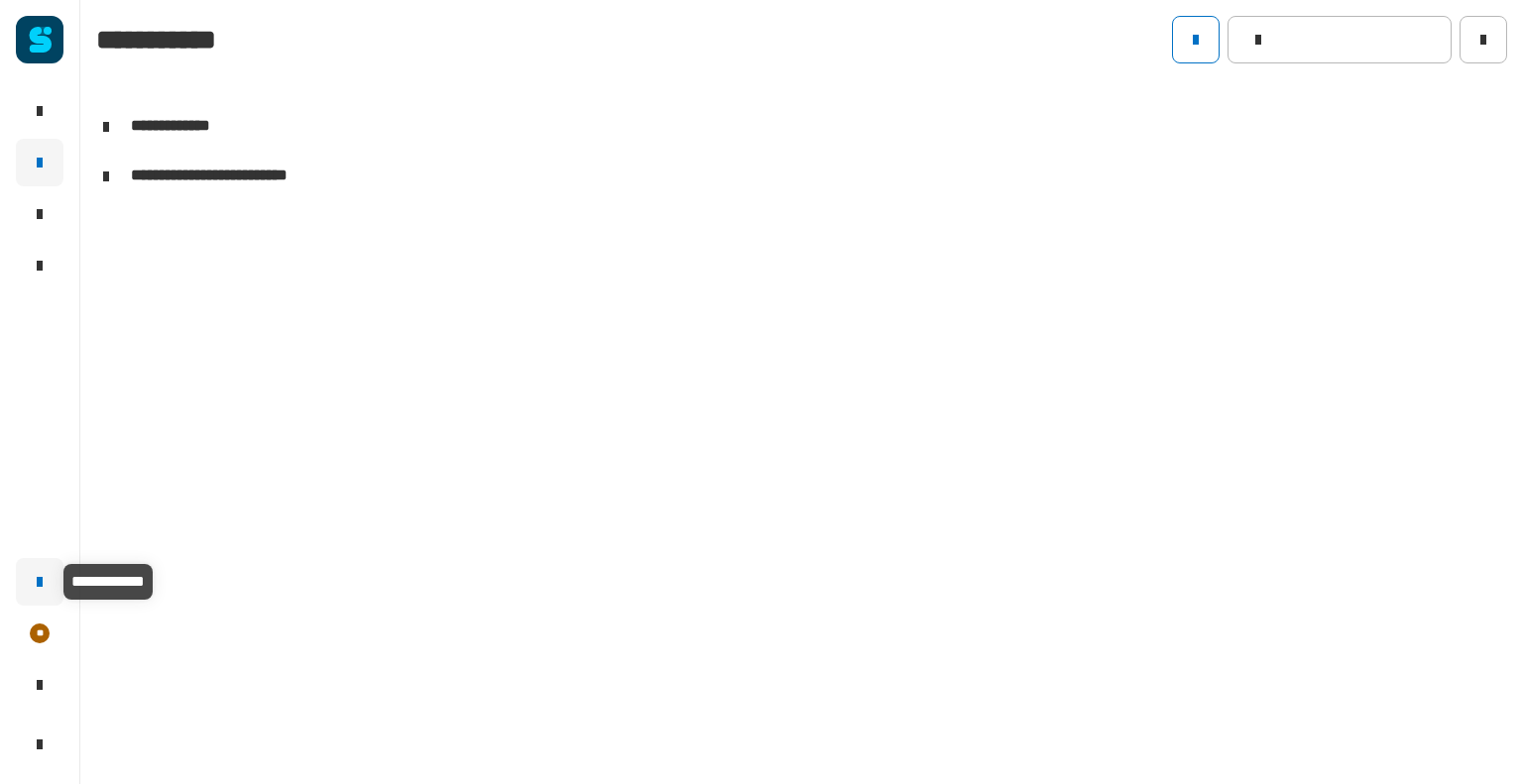 click 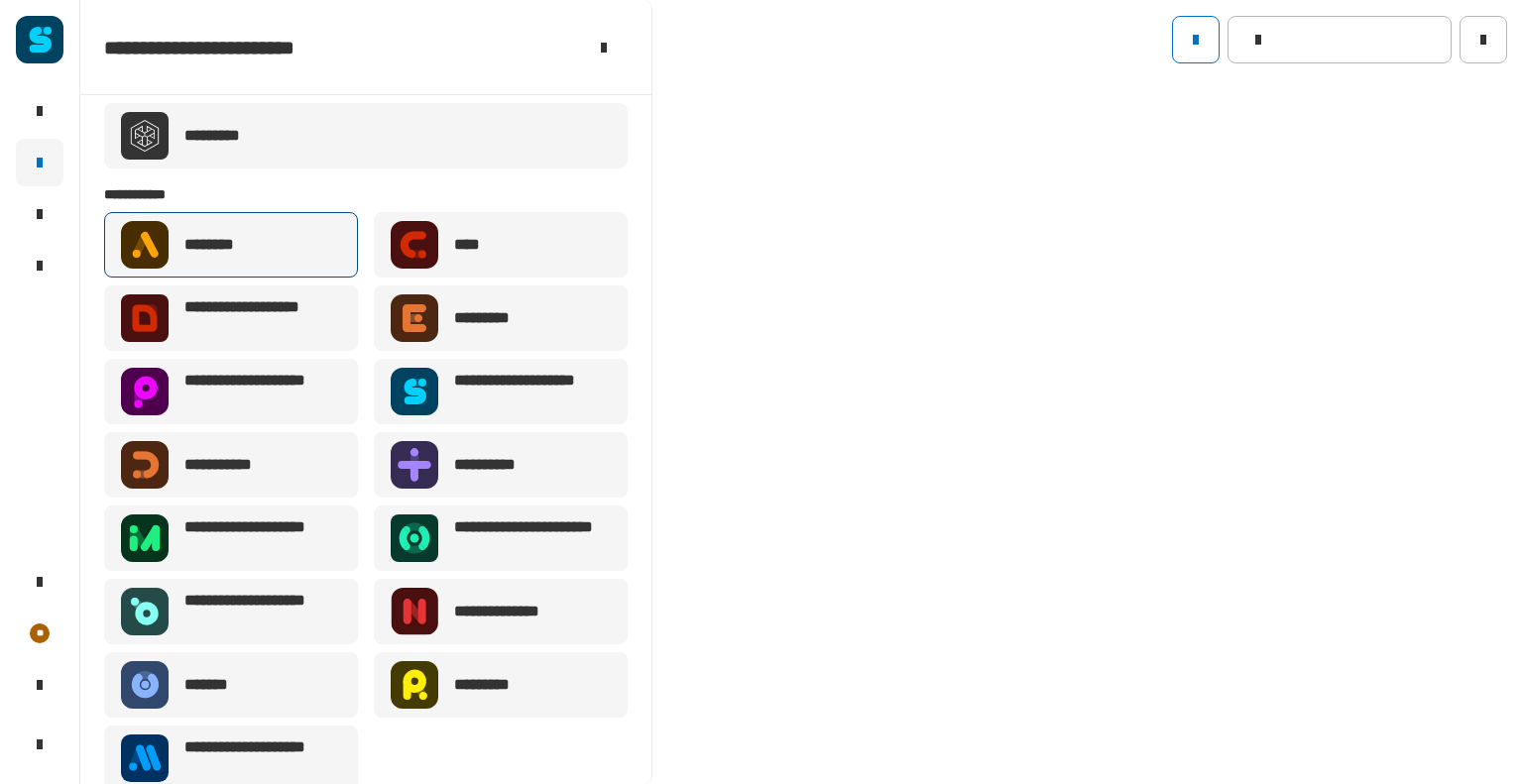 scroll, scrollTop: 0, scrollLeft: 0, axis: both 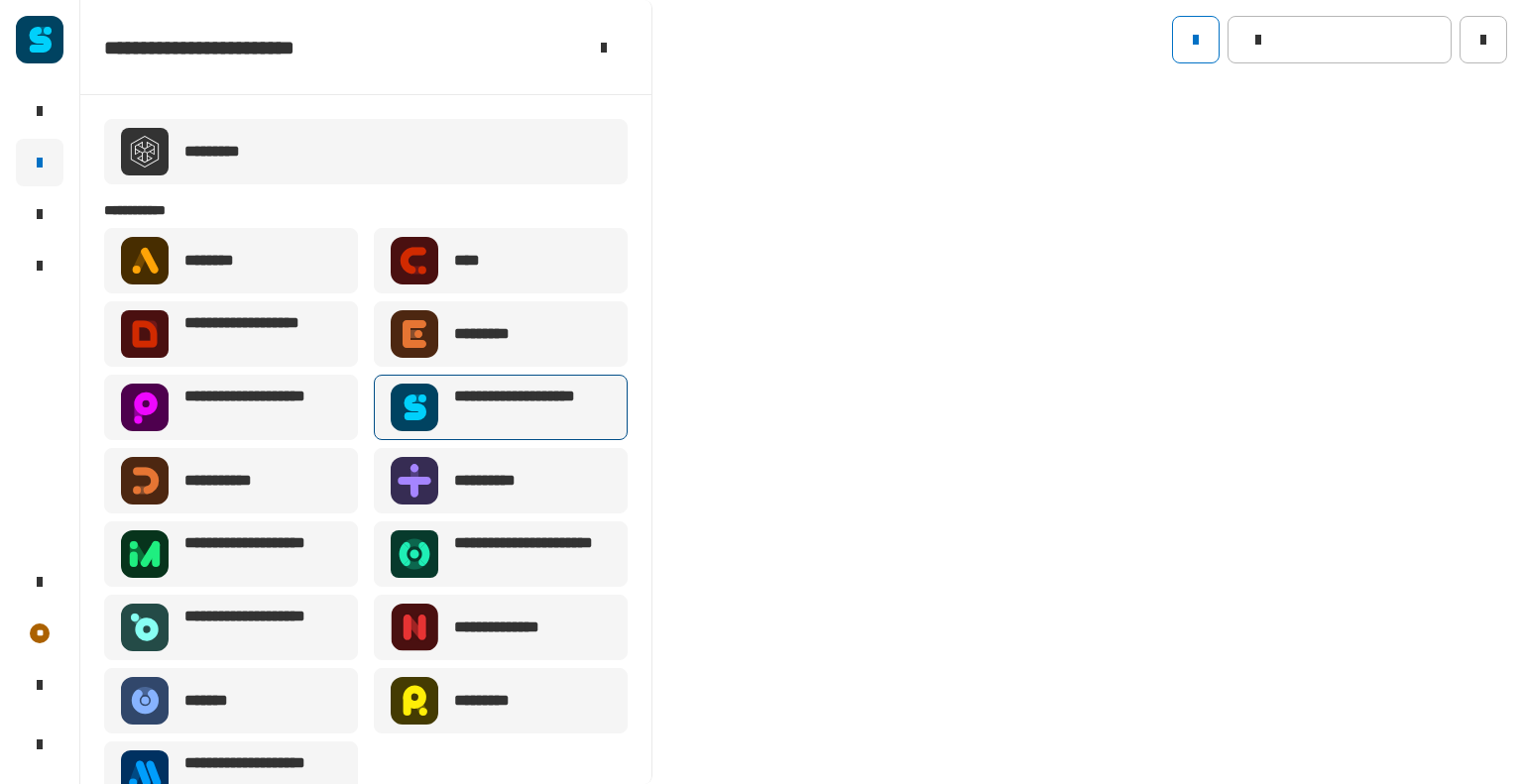 click on "**********" at bounding box center [527, 407] 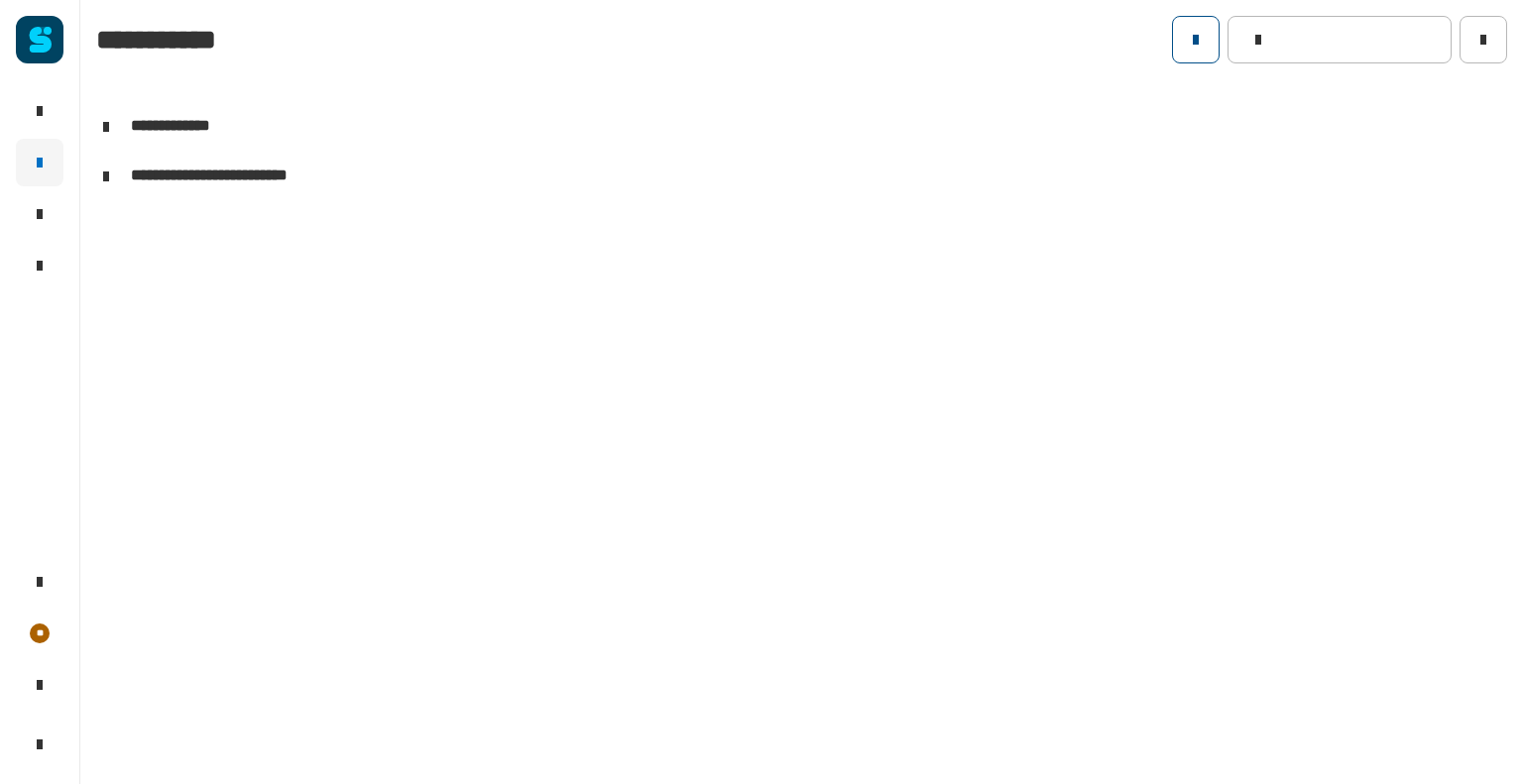 click 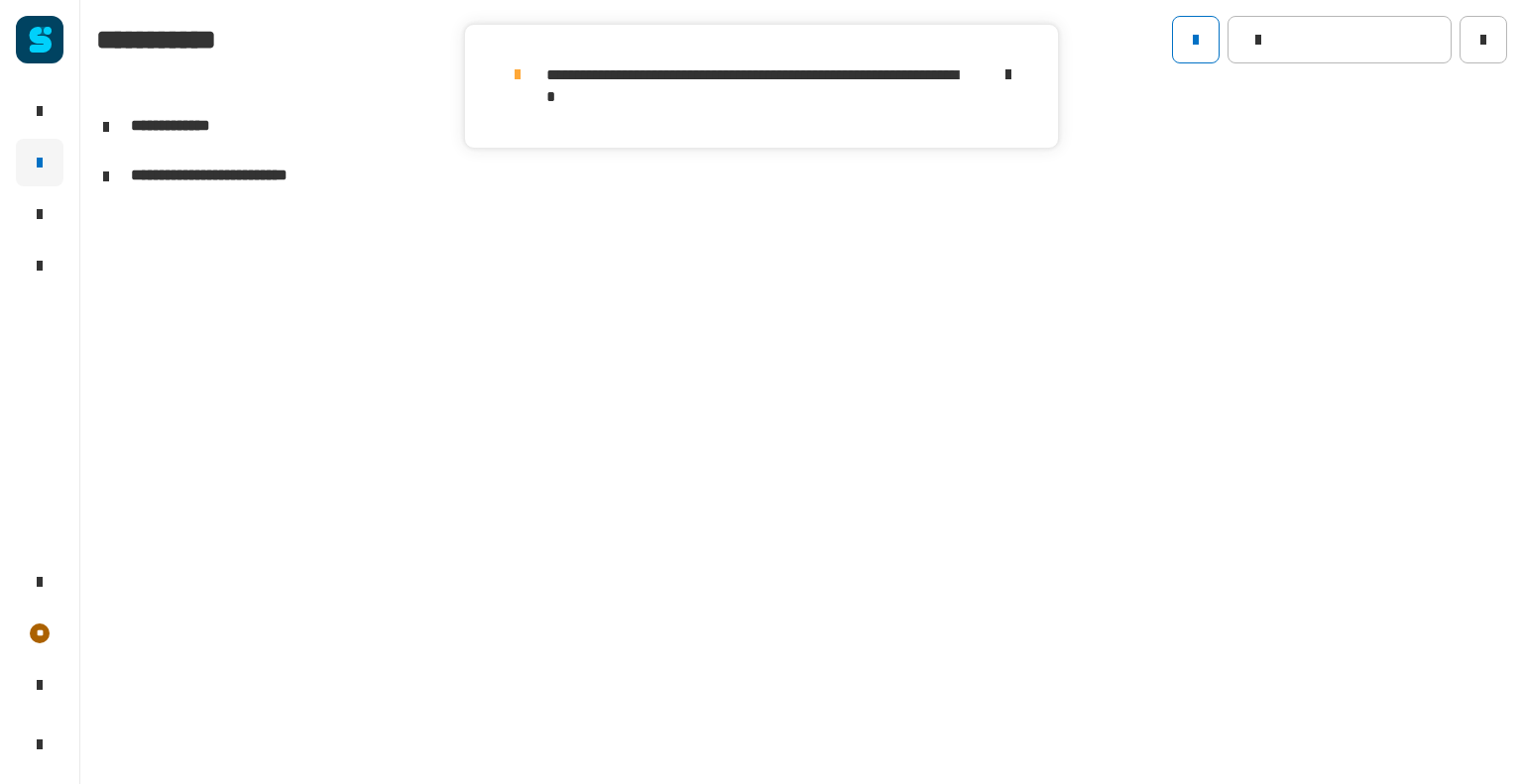 click 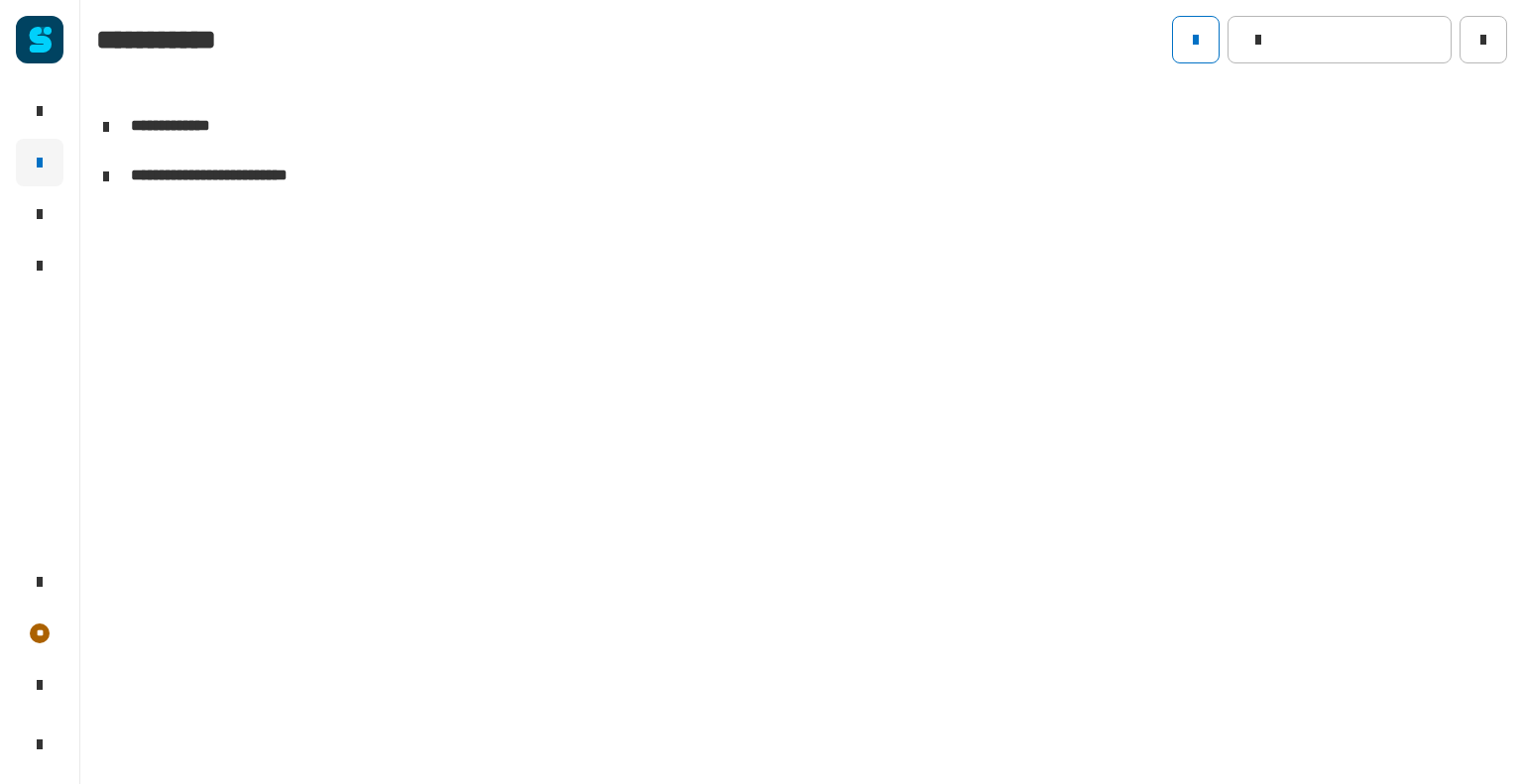 click 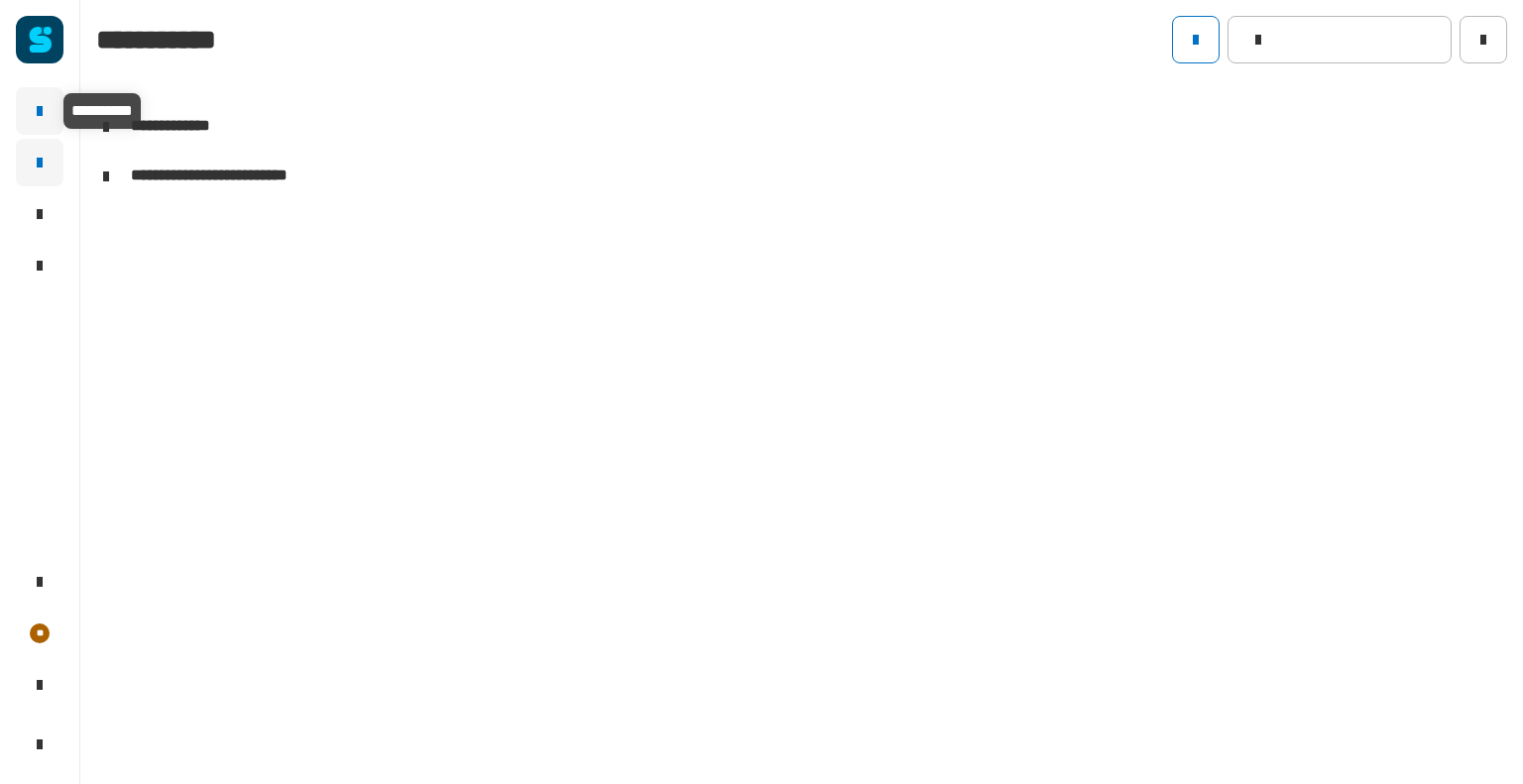click 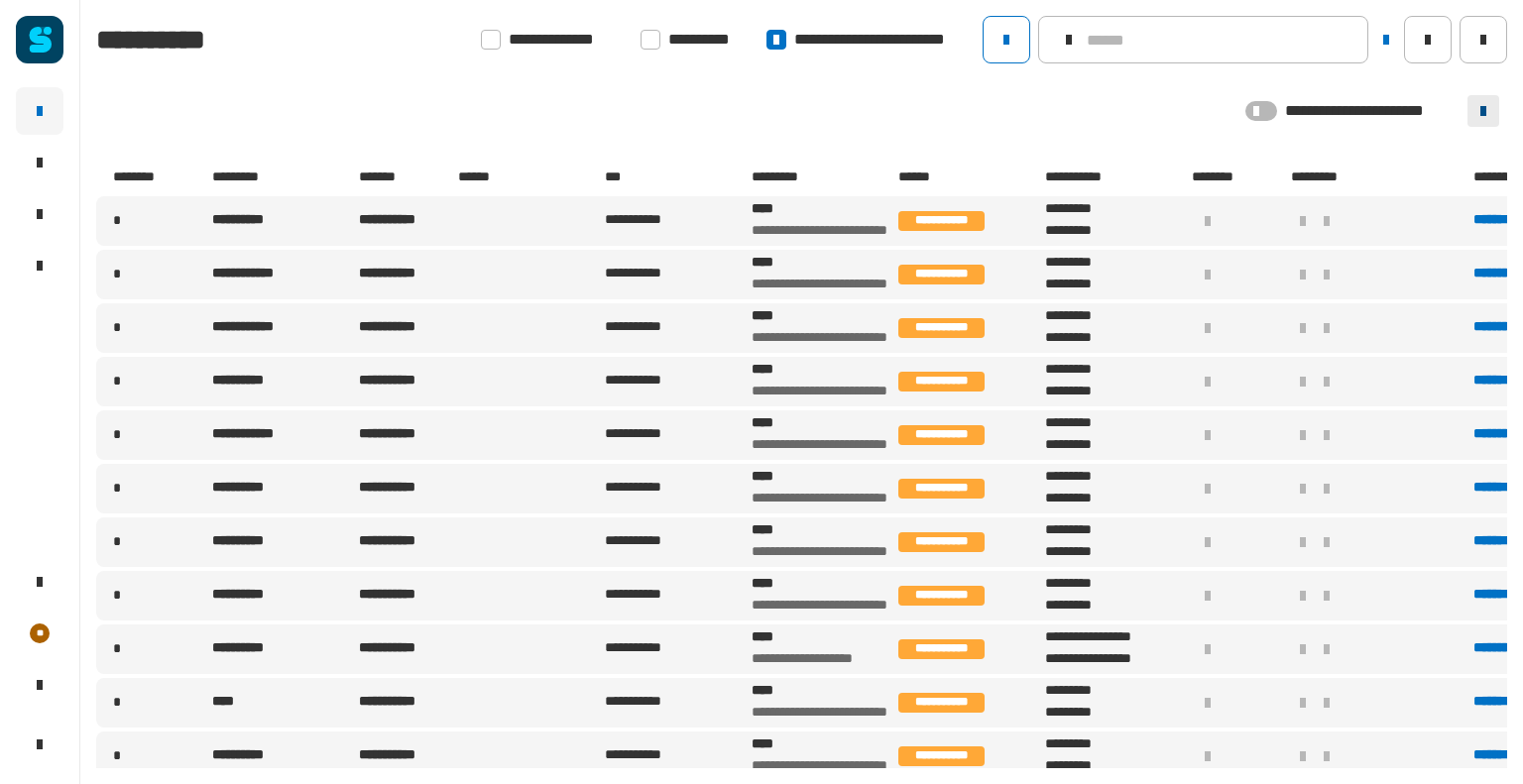 click 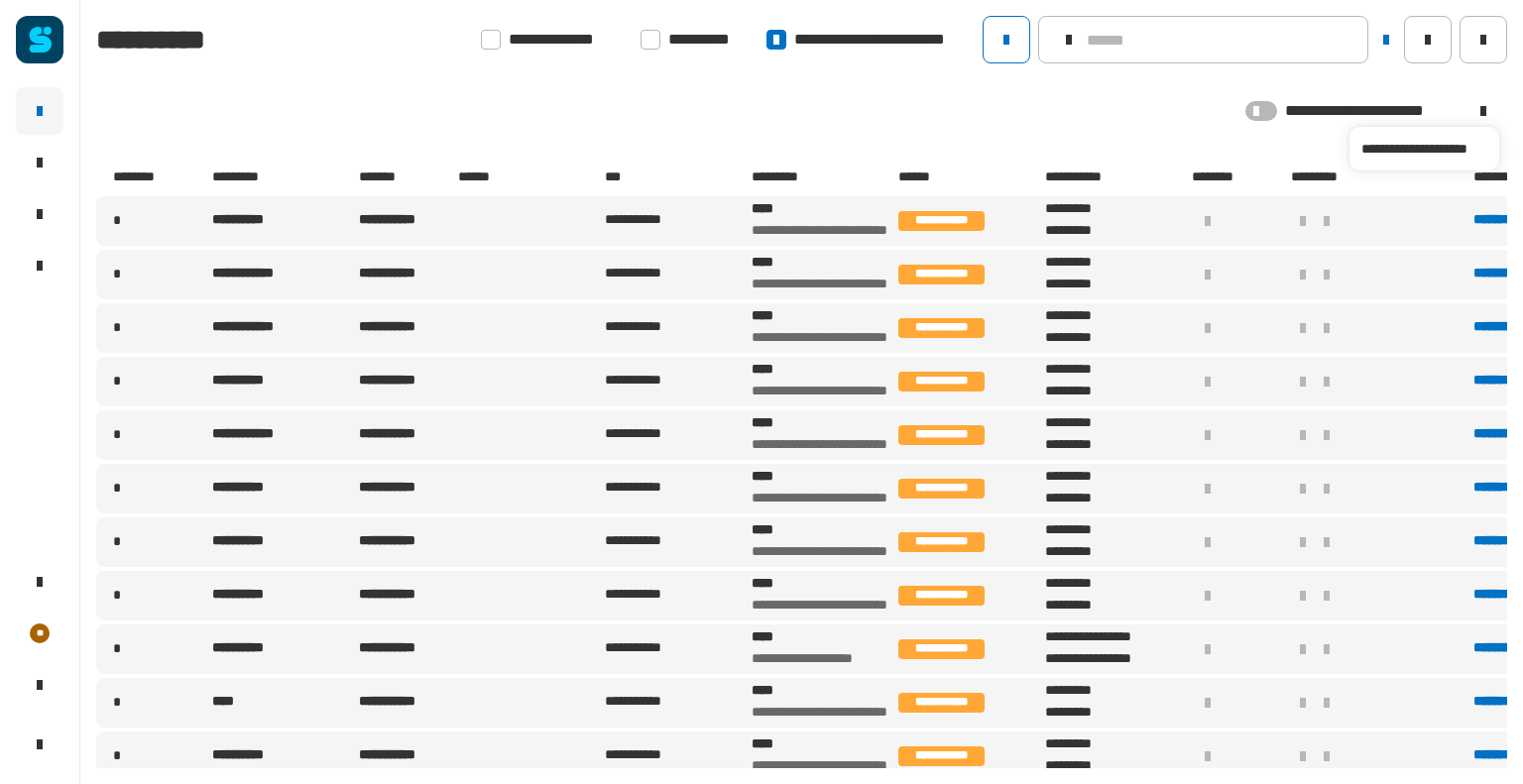 click on "**********" 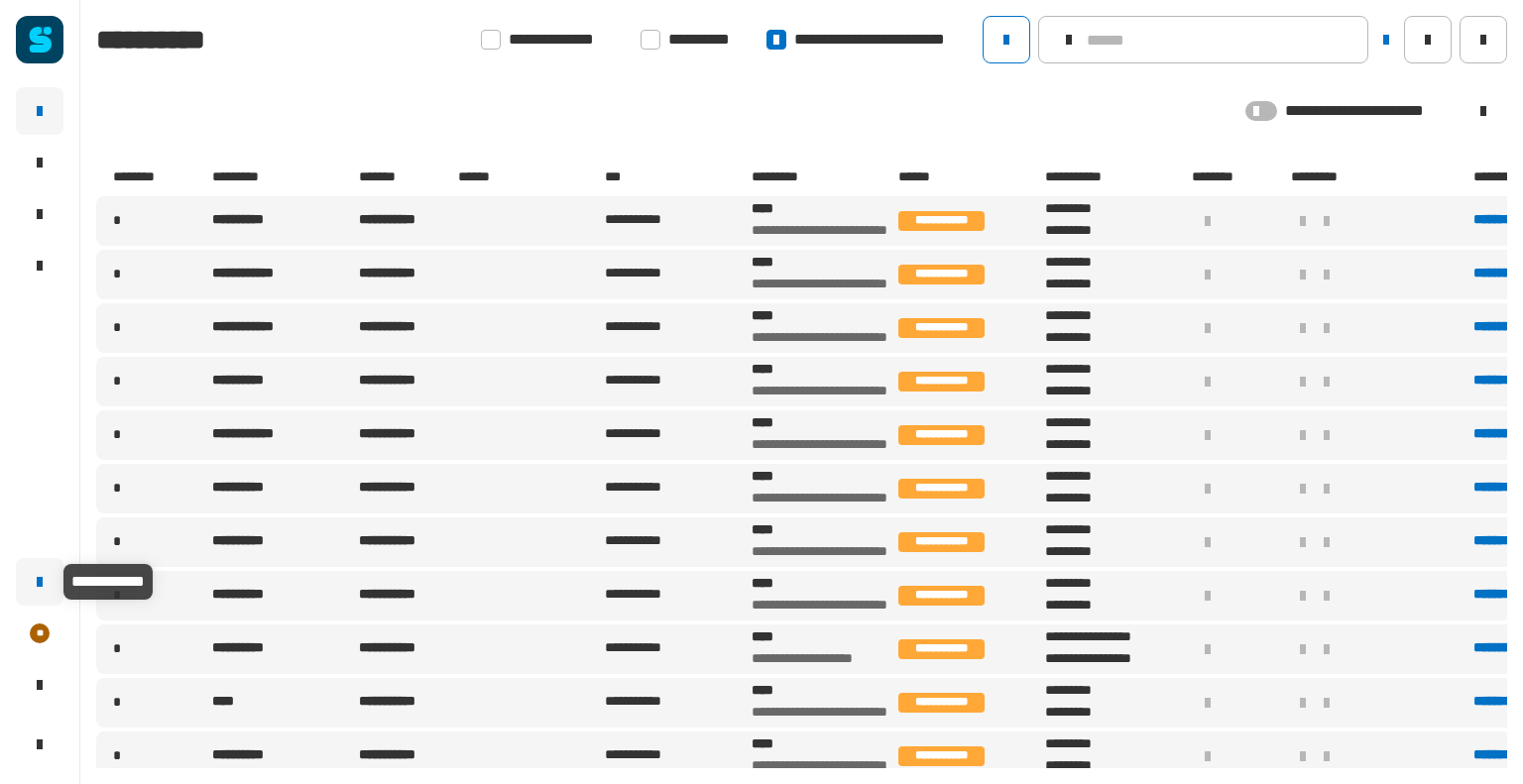 click 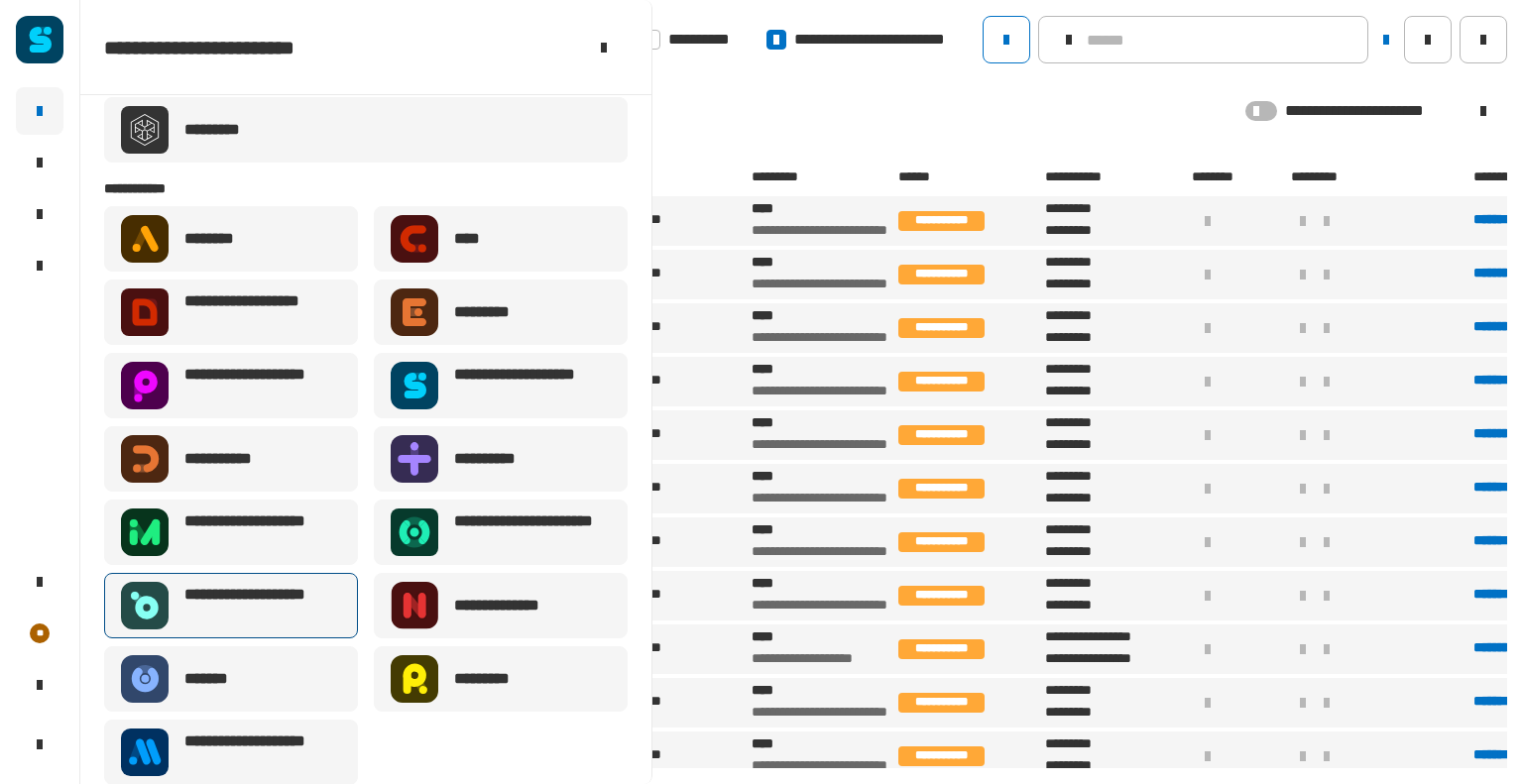 scroll, scrollTop: 43, scrollLeft: 0, axis: vertical 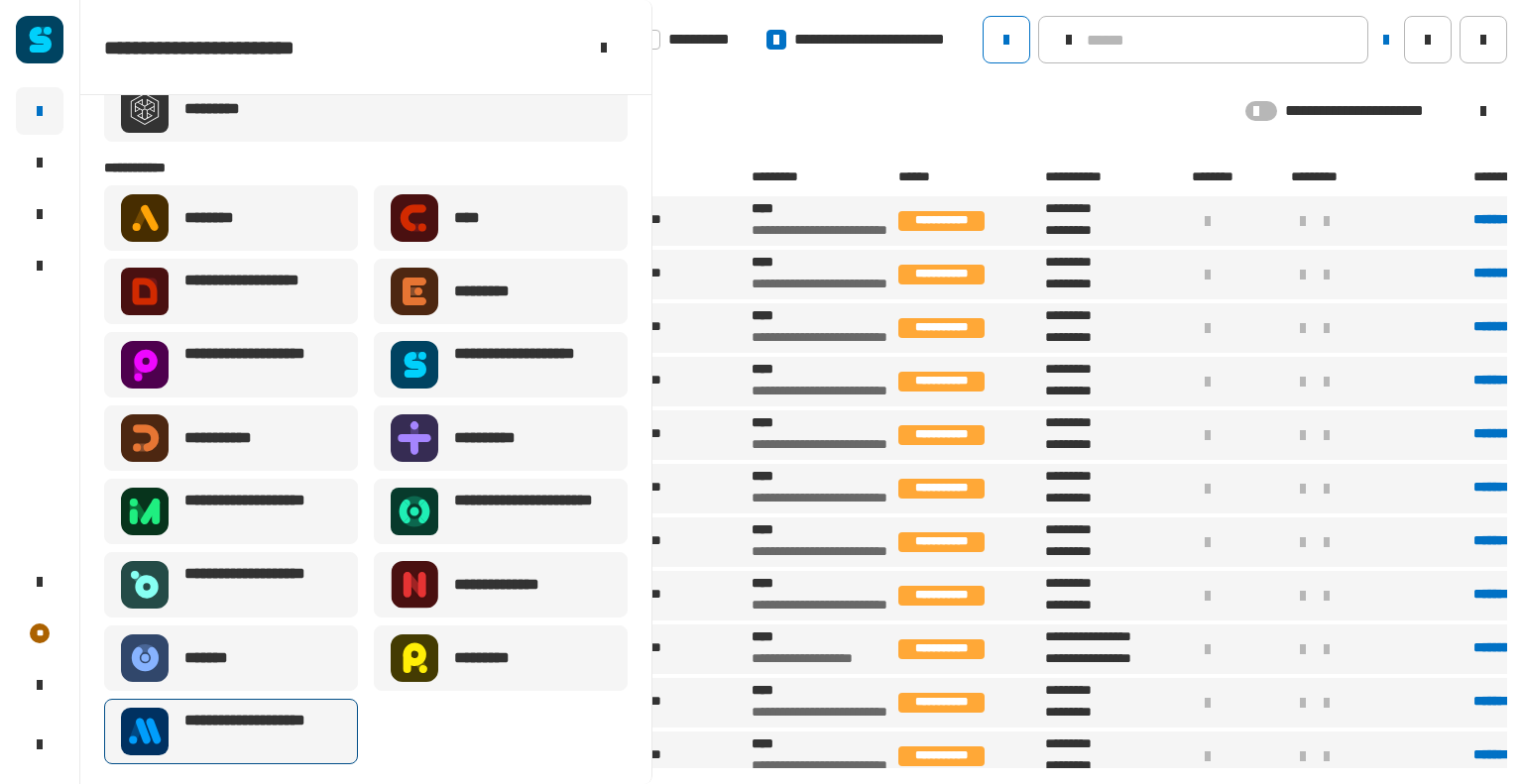 click on "**********" at bounding box center [257, 731] 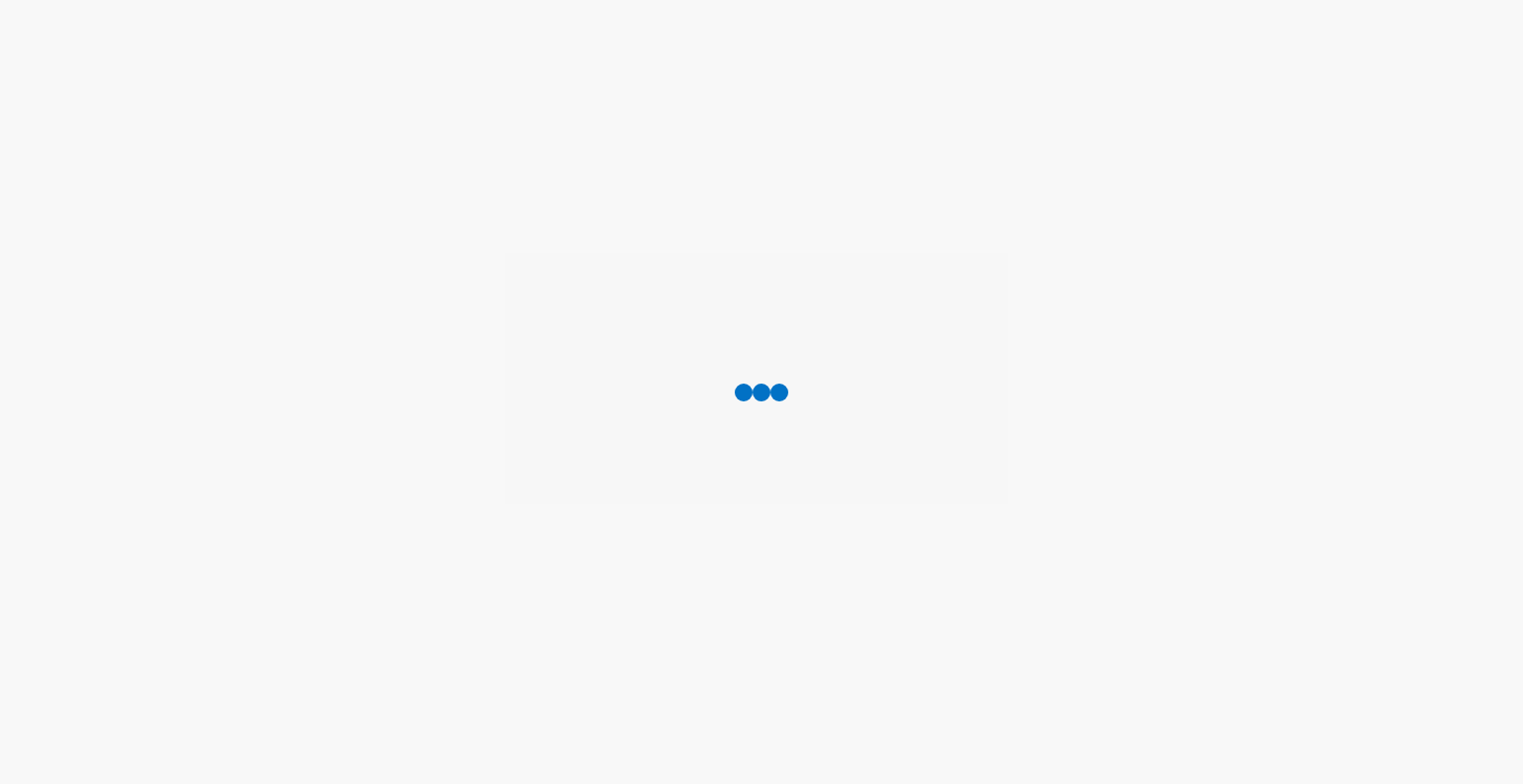 scroll, scrollTop: 0, scrollLeft: 0, axis: both 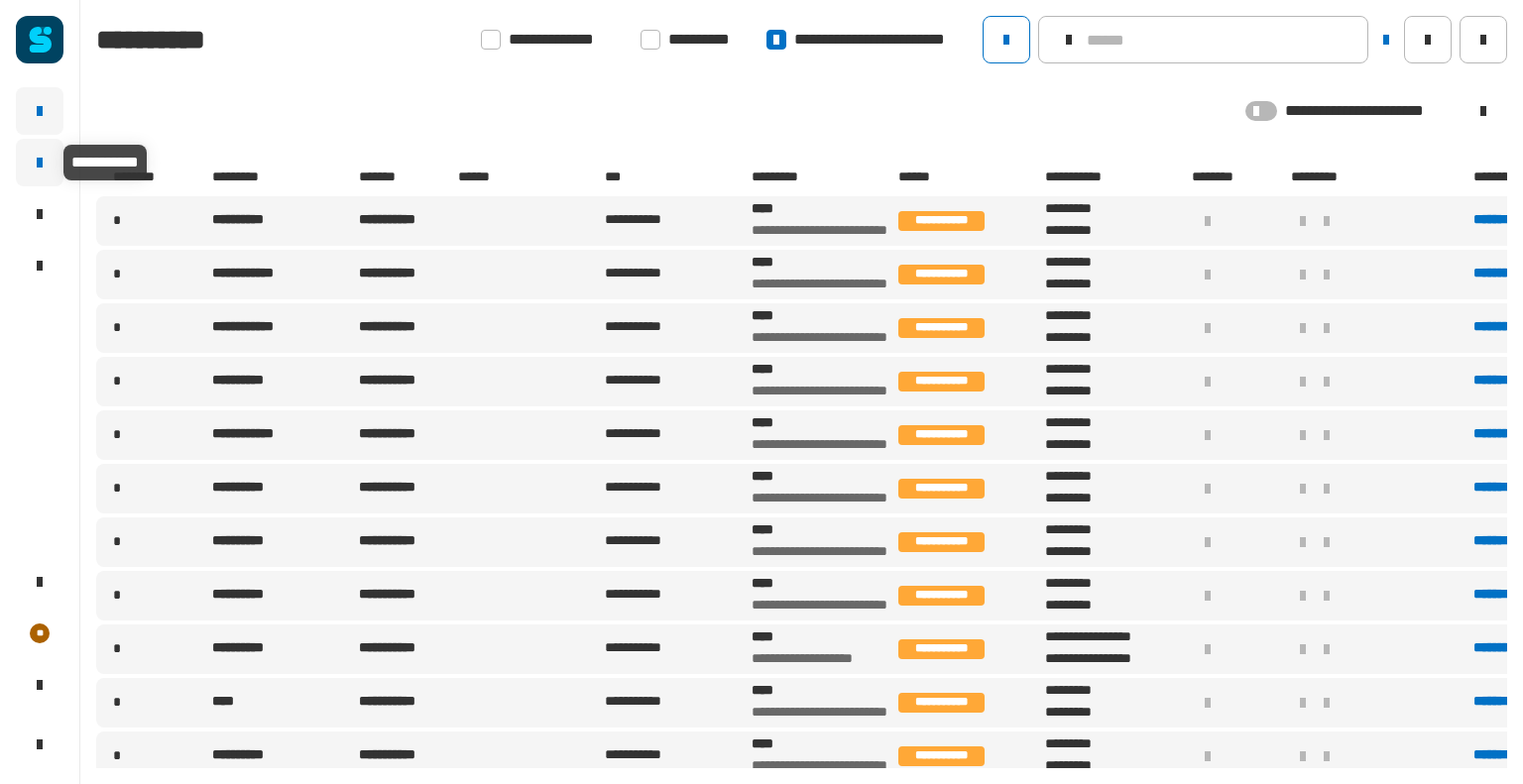 click 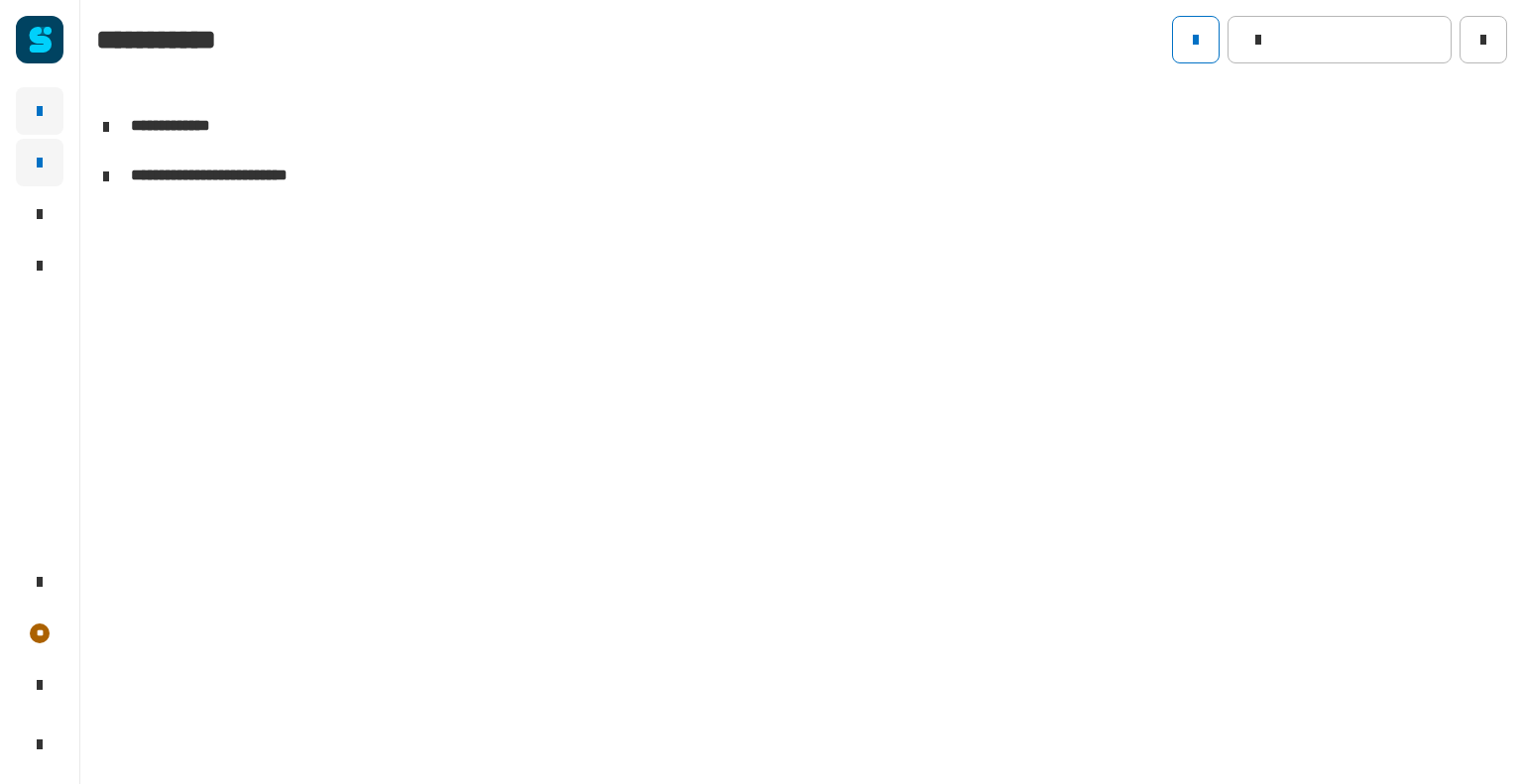 click 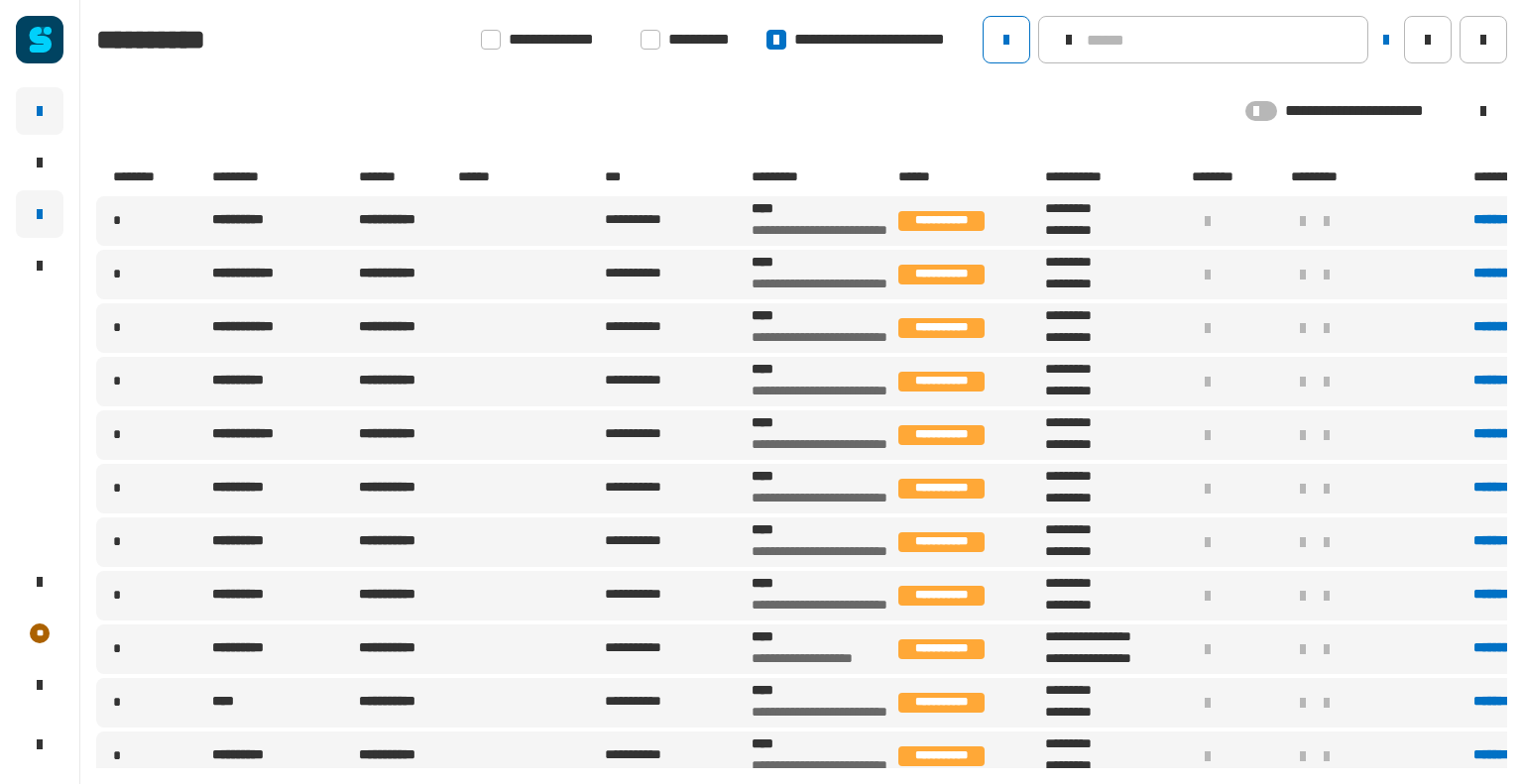 click 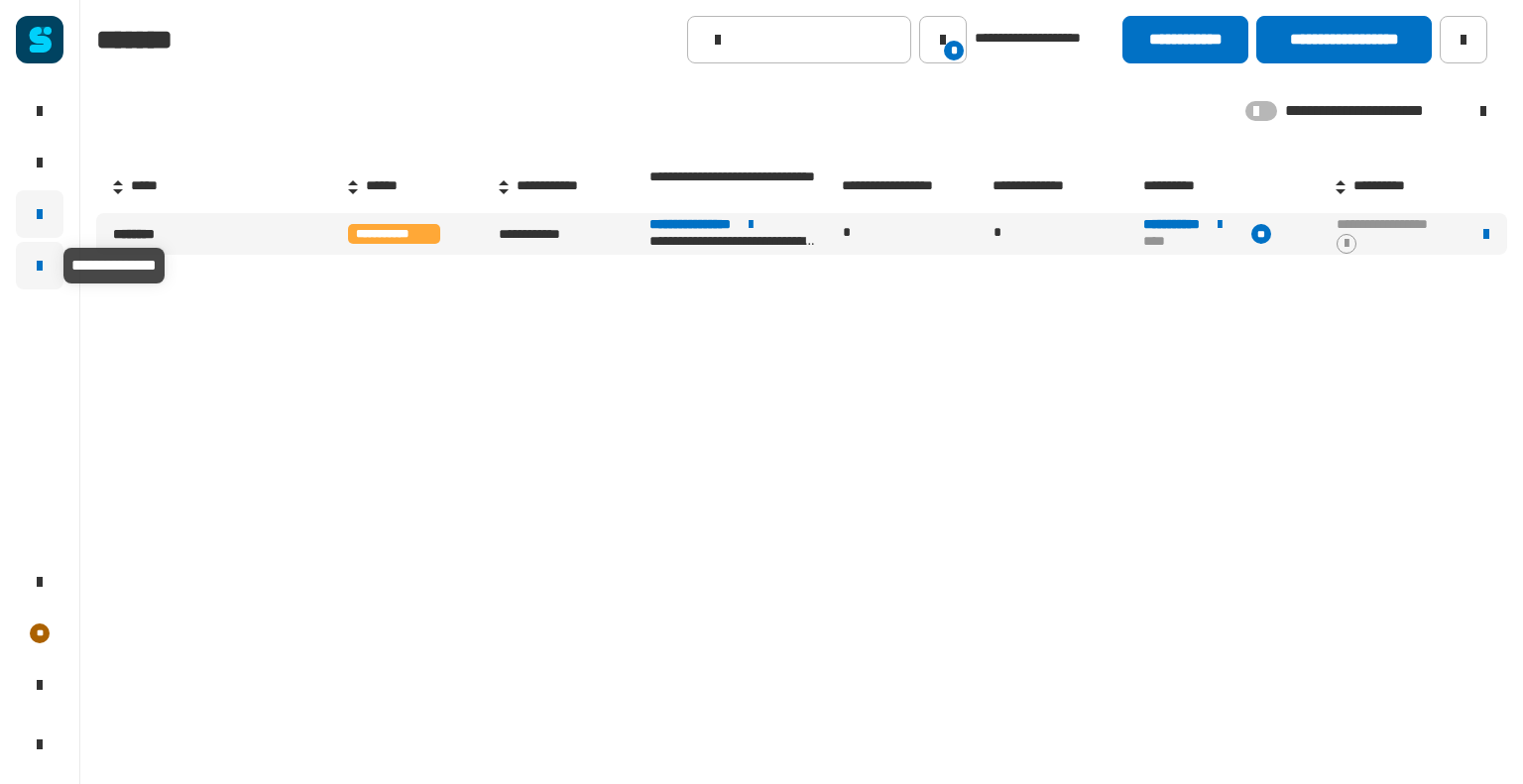 click 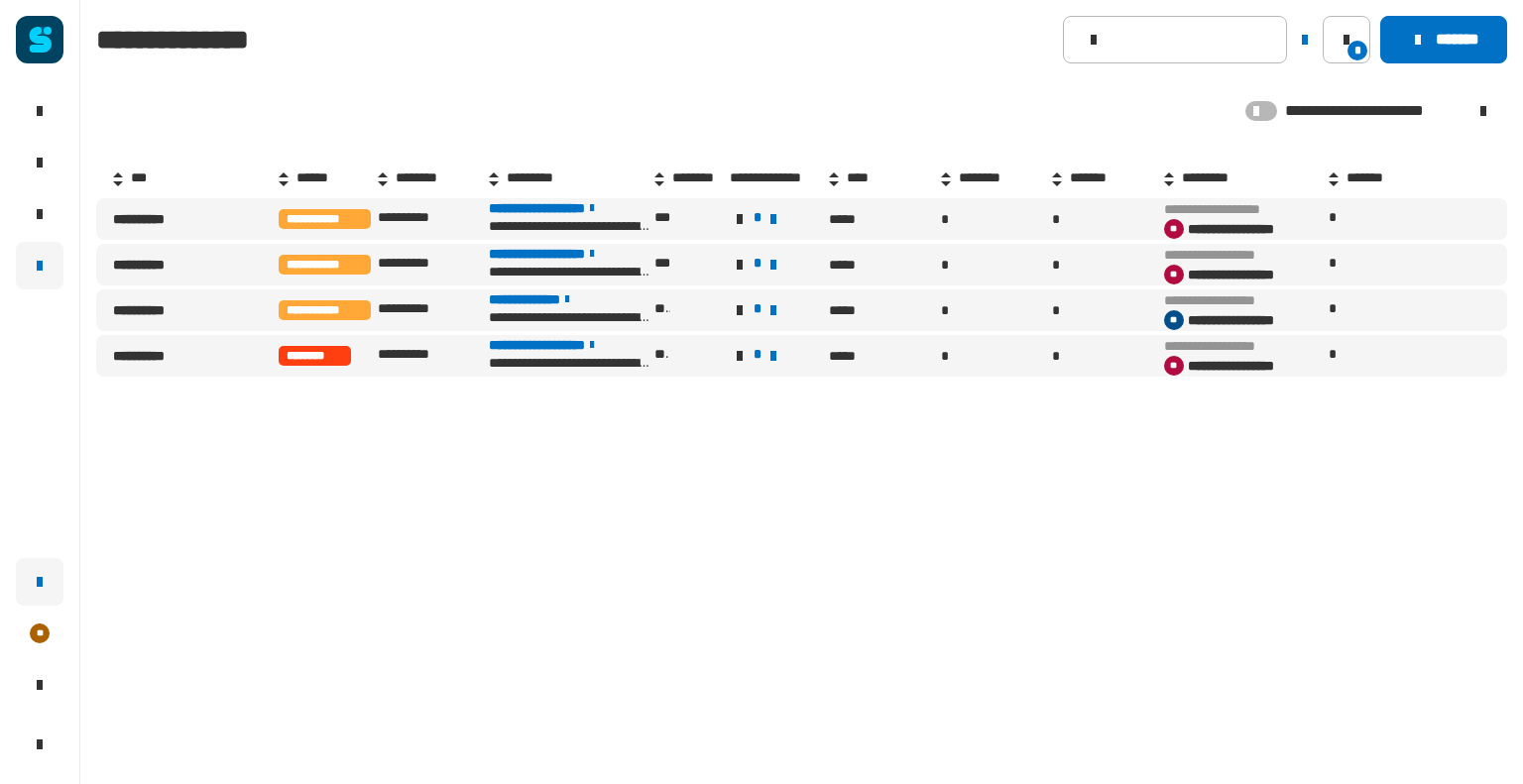 click 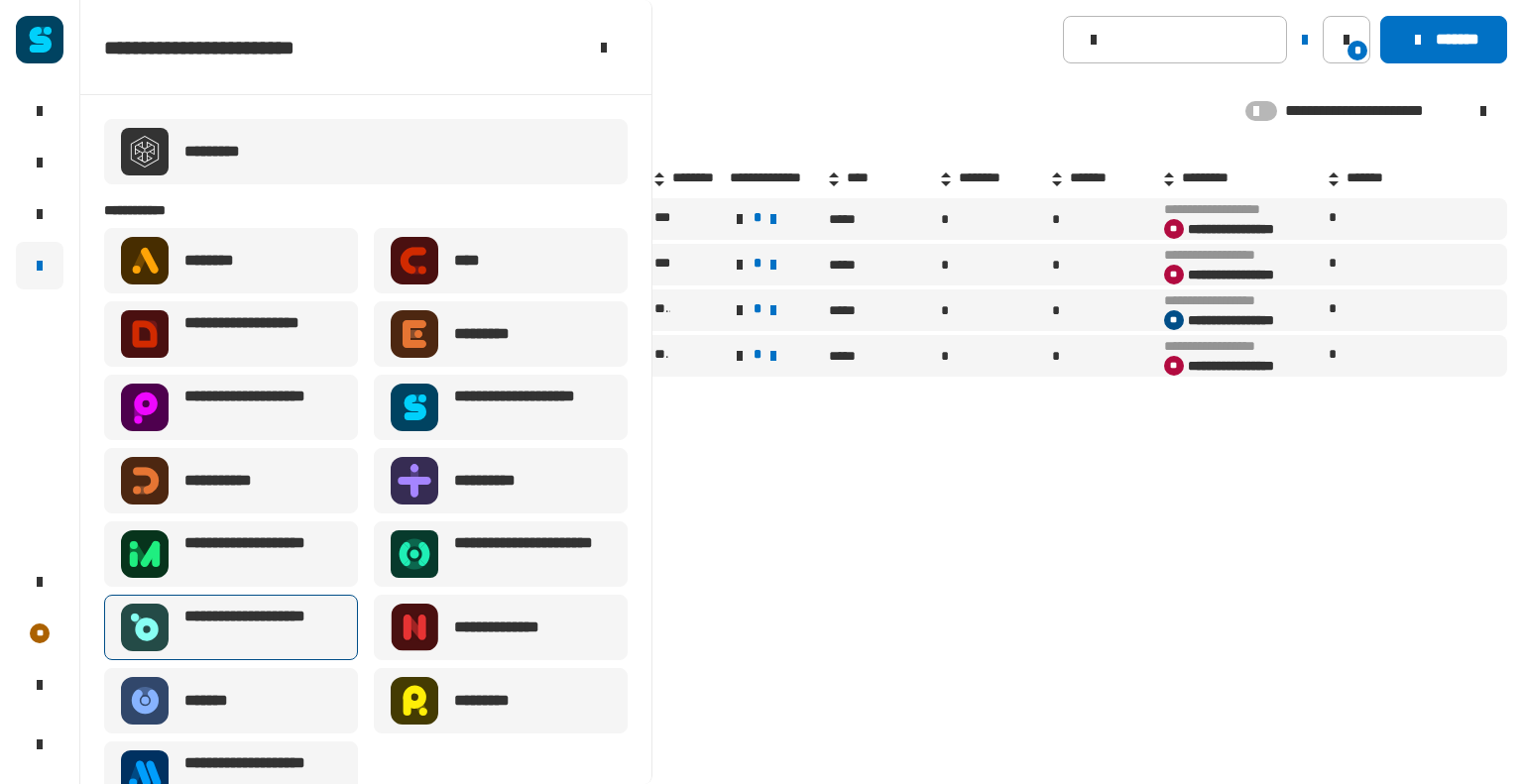 scroll, scrollTop: 43, scrollLeft: 0, axis: vertical 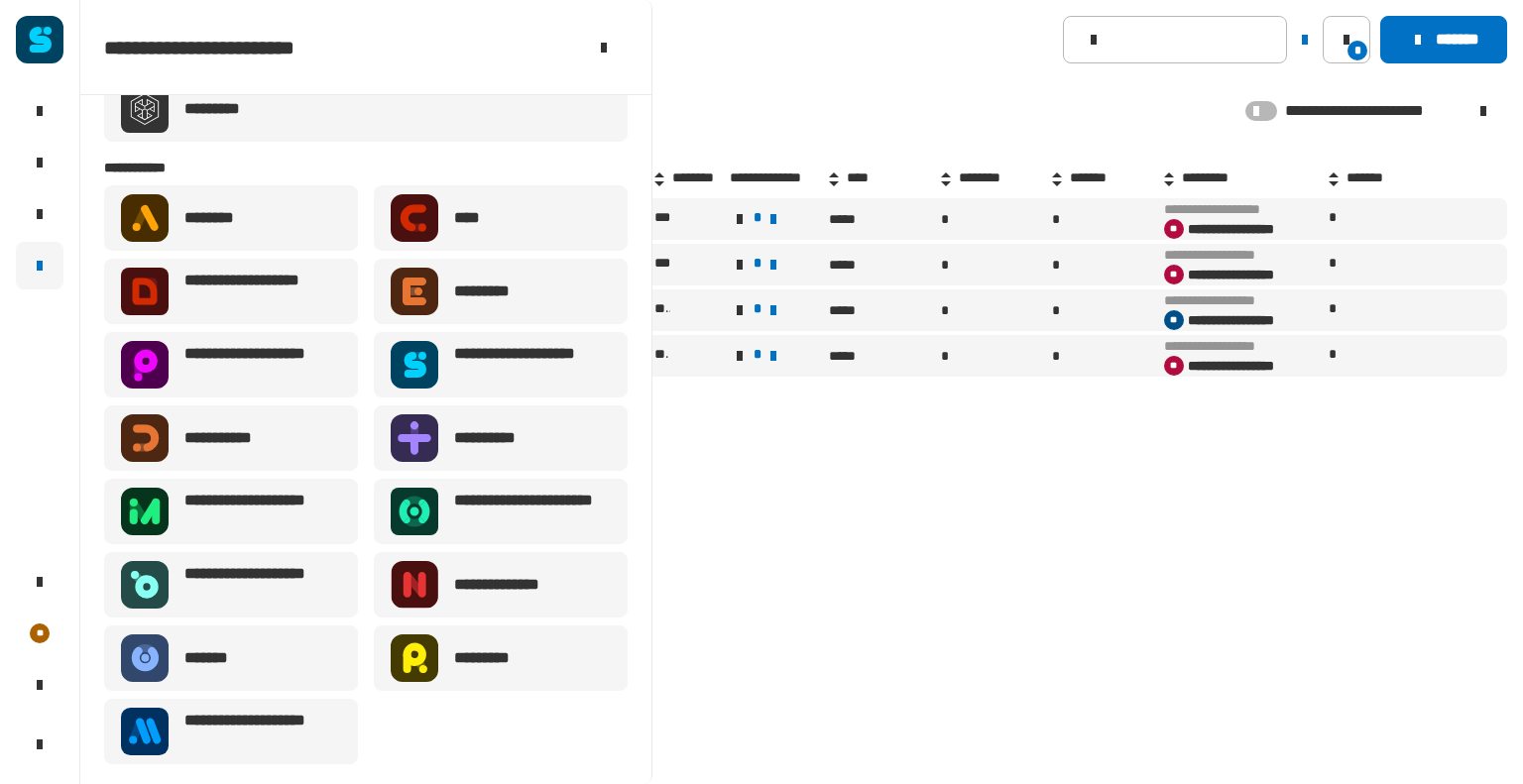 click on "**********" 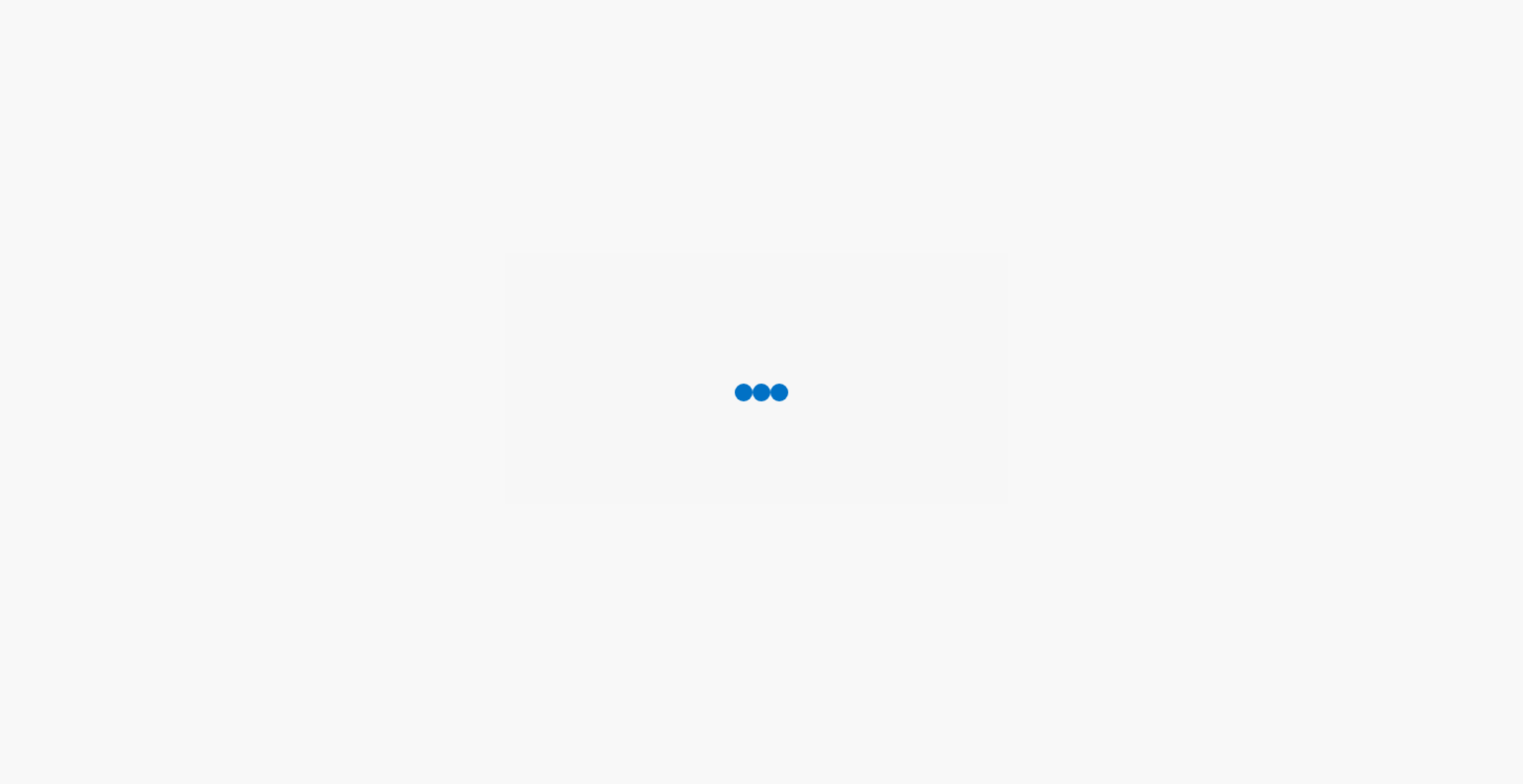 scroll, scrollTop: 0, scrollLeft: 0, axis: both 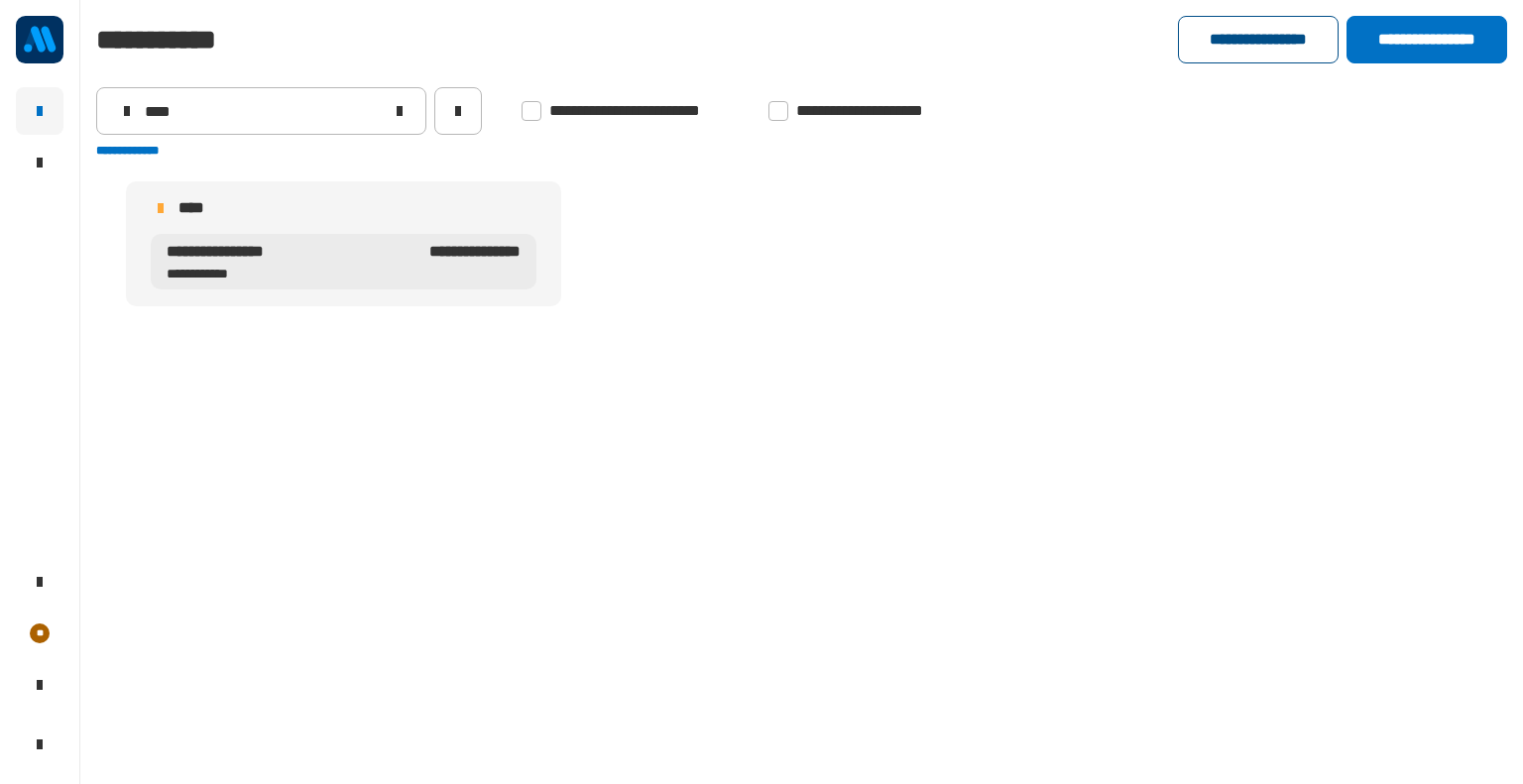 click on "**********" 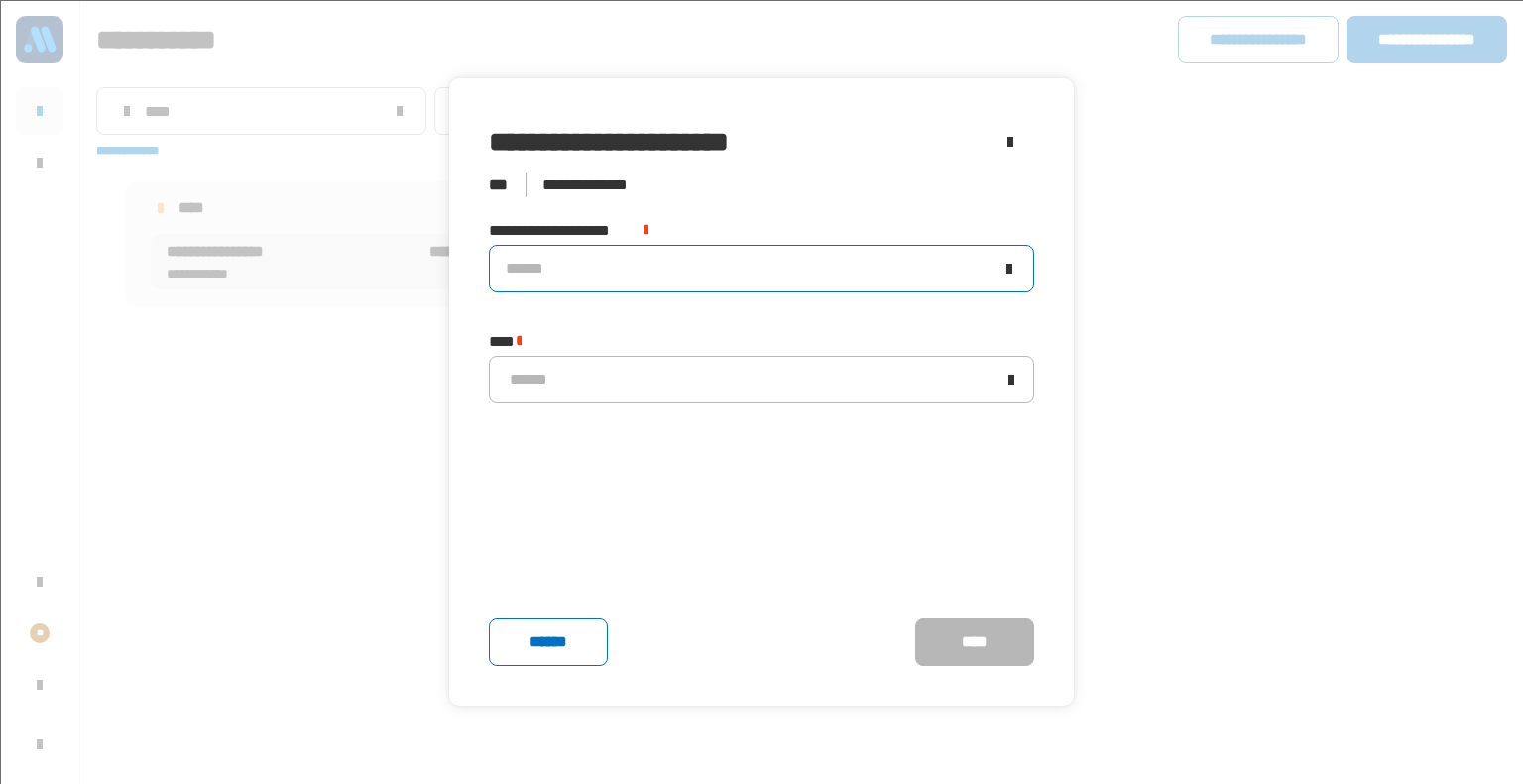 click on "******" 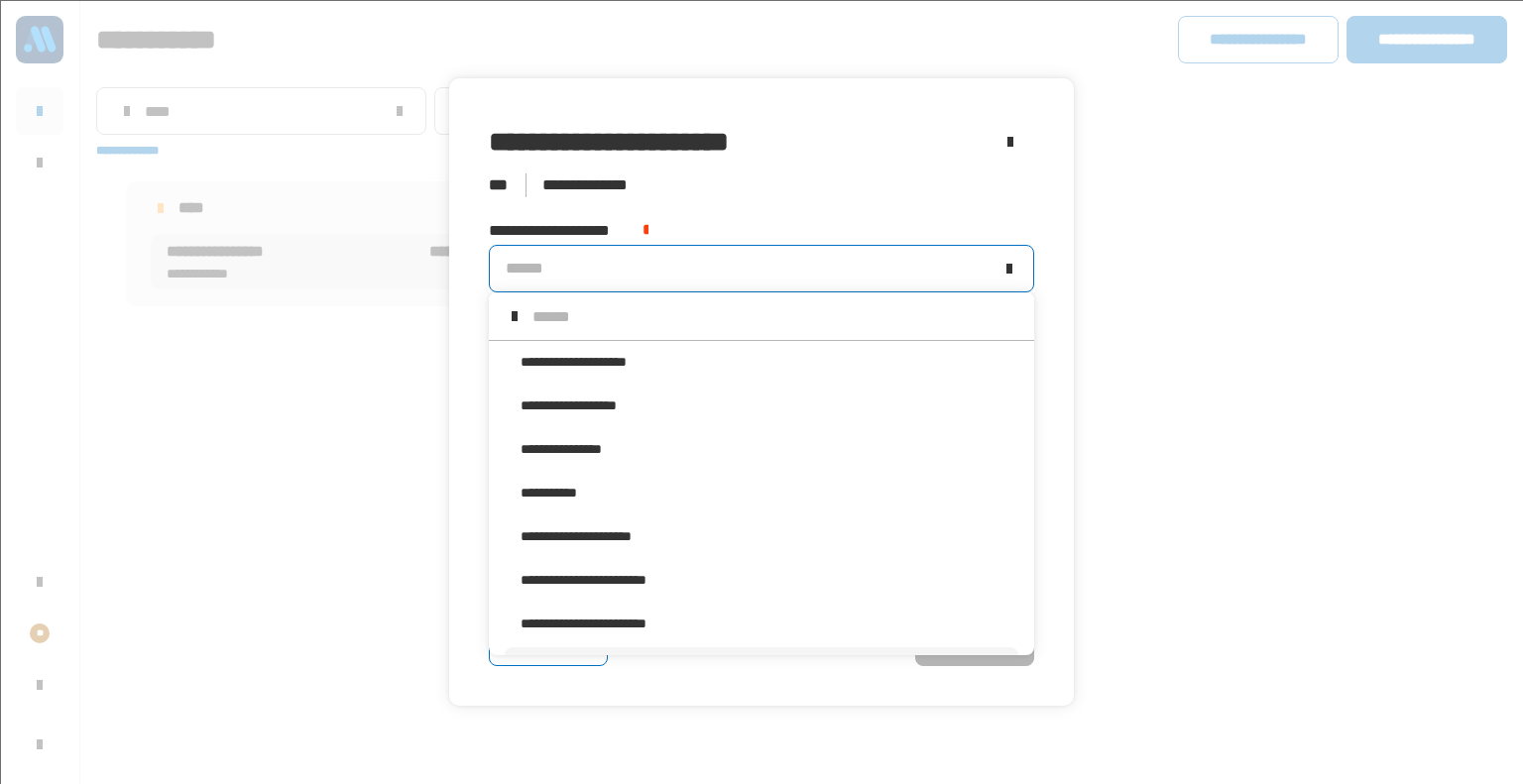 scroll, scrollTop: 0, scrollLeft: 0, axis: both 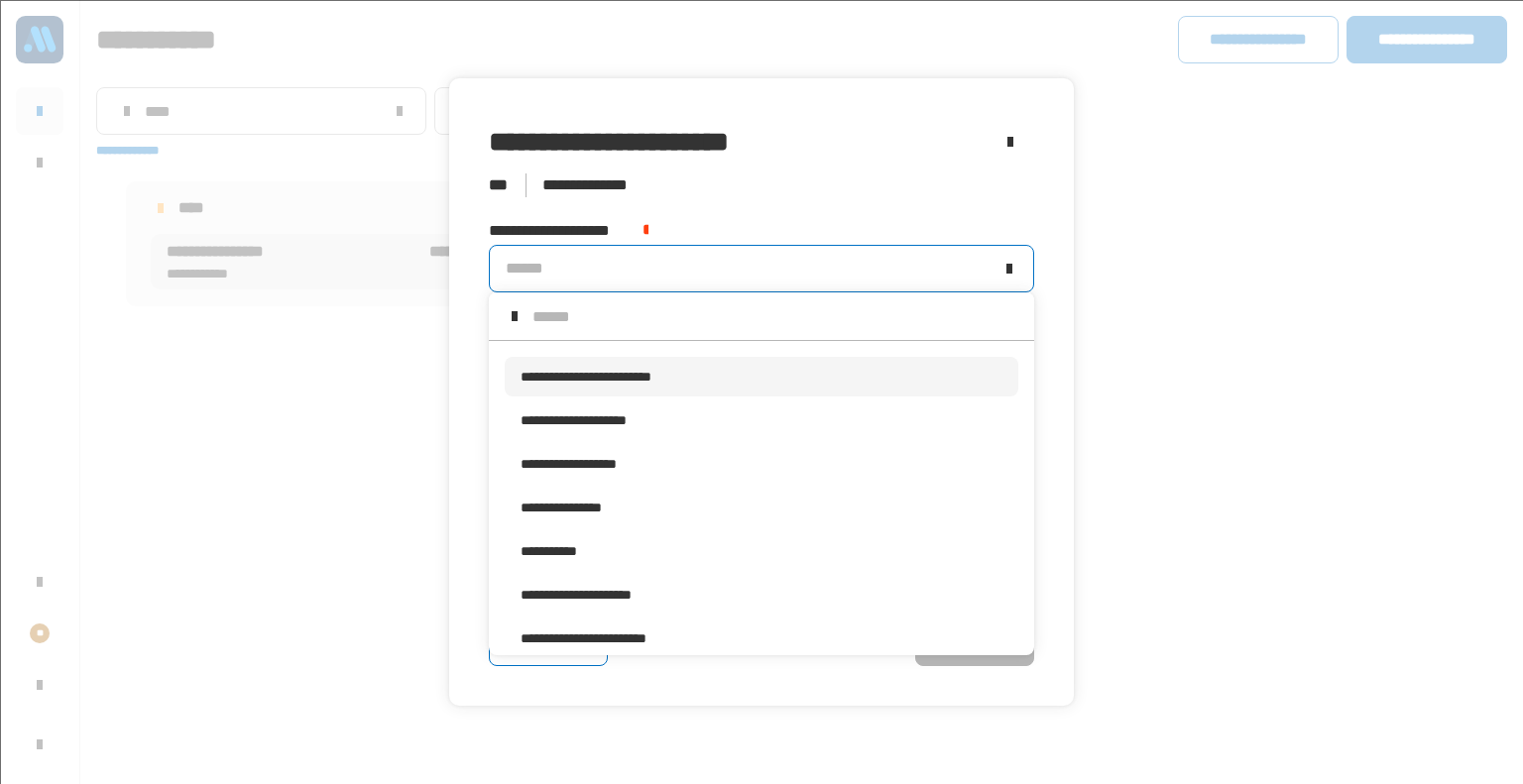 click on "**********" at bounding box center [762, 377] 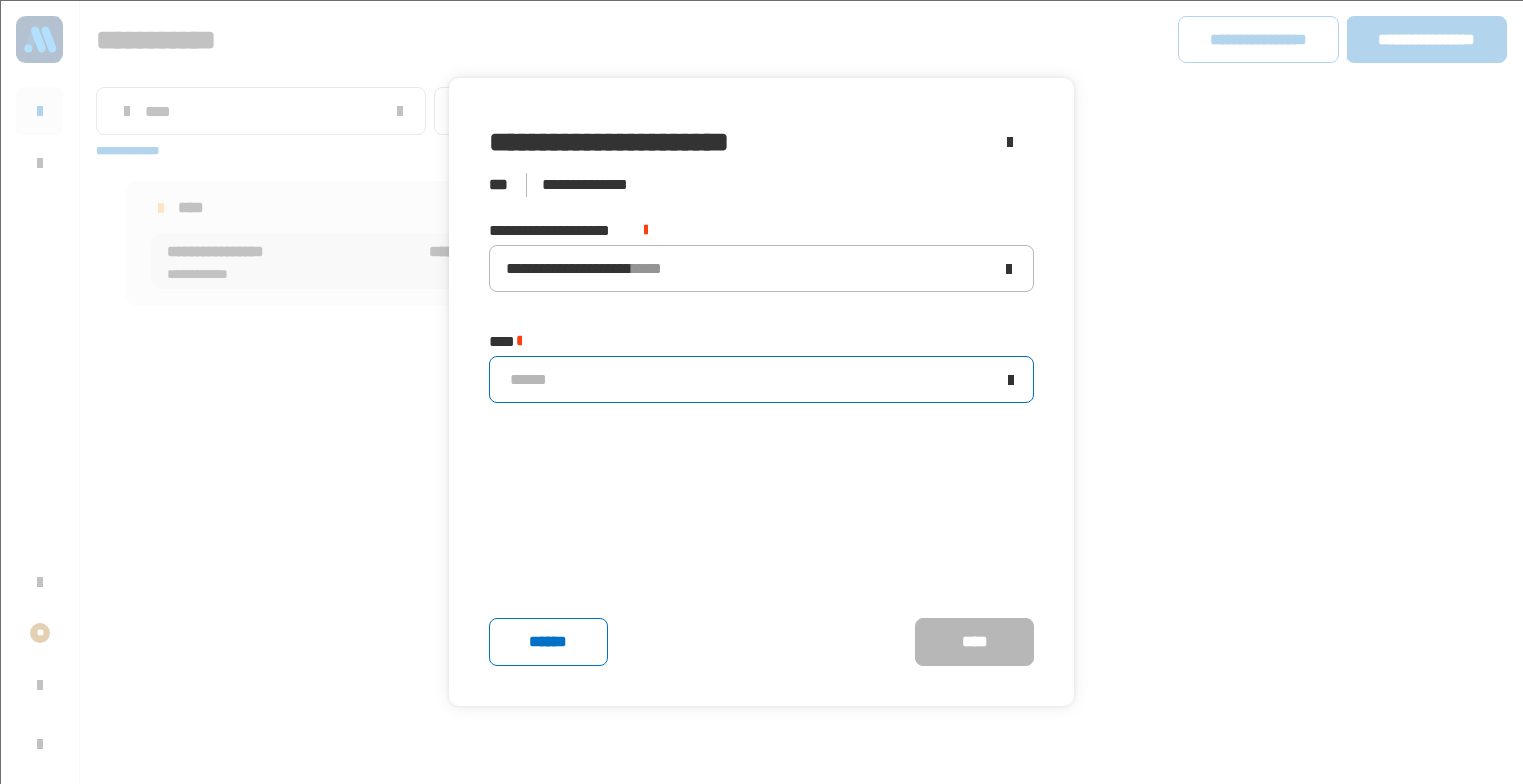 click on "******" 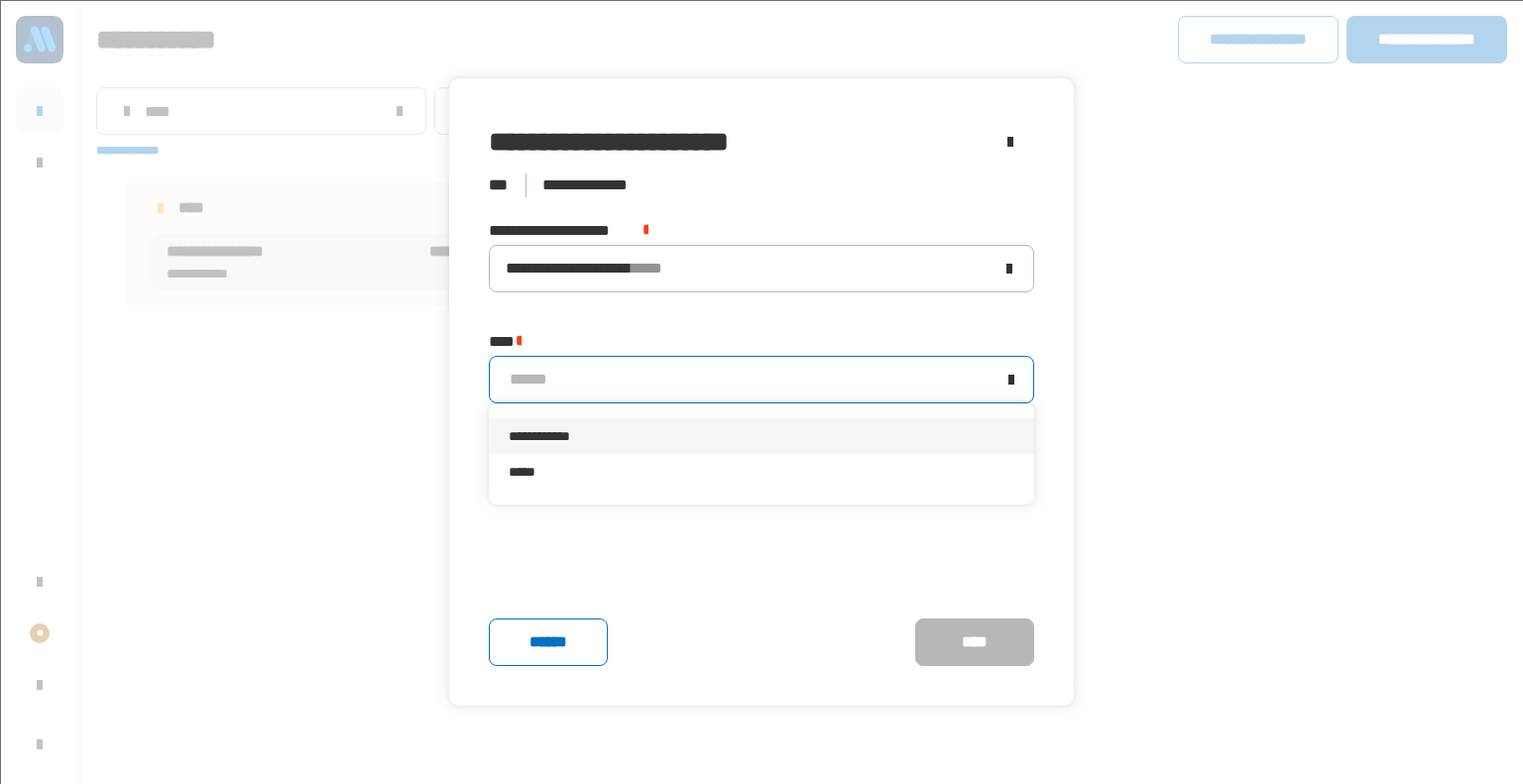 click on "**********" at bounding box center [762, 436] 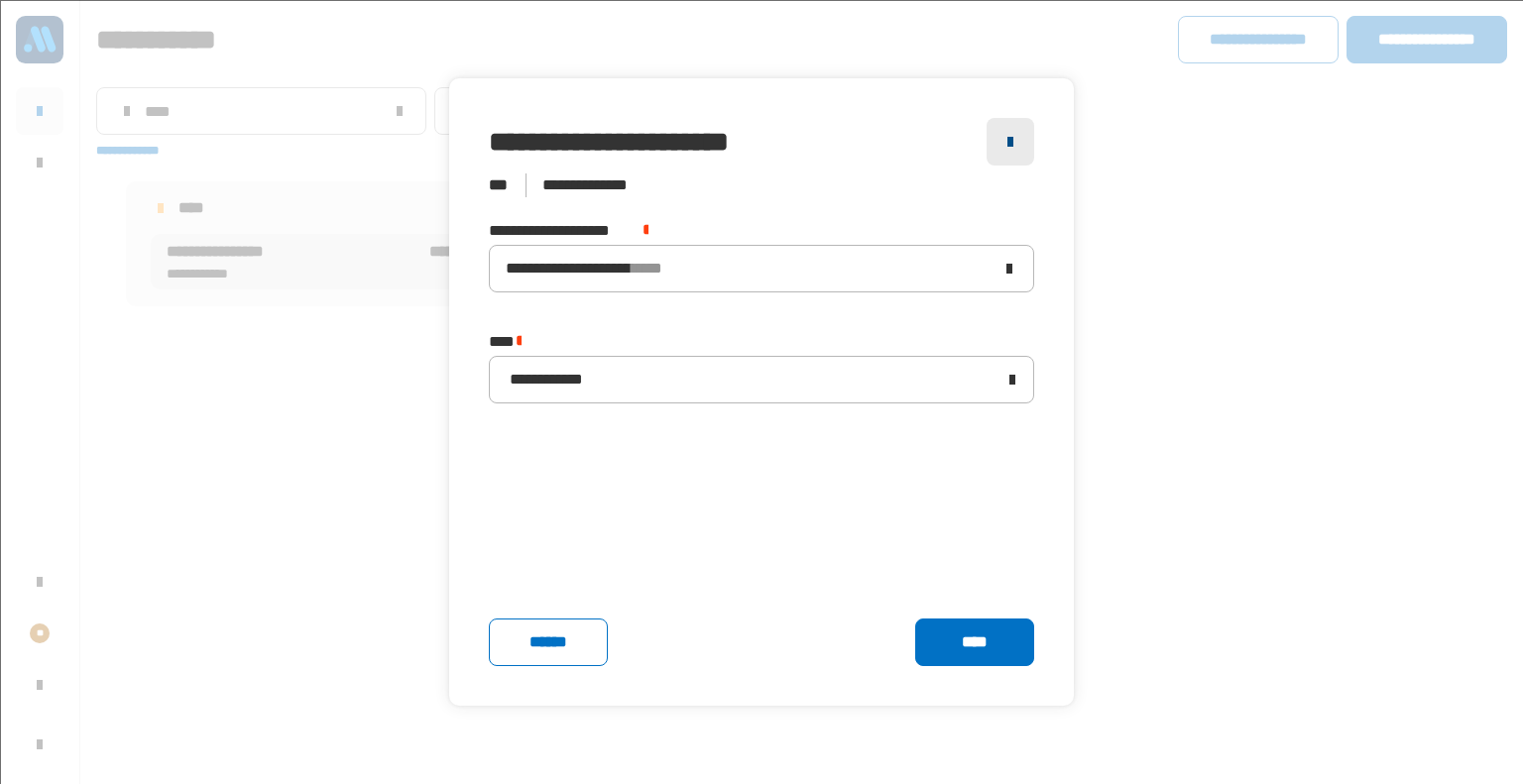 click 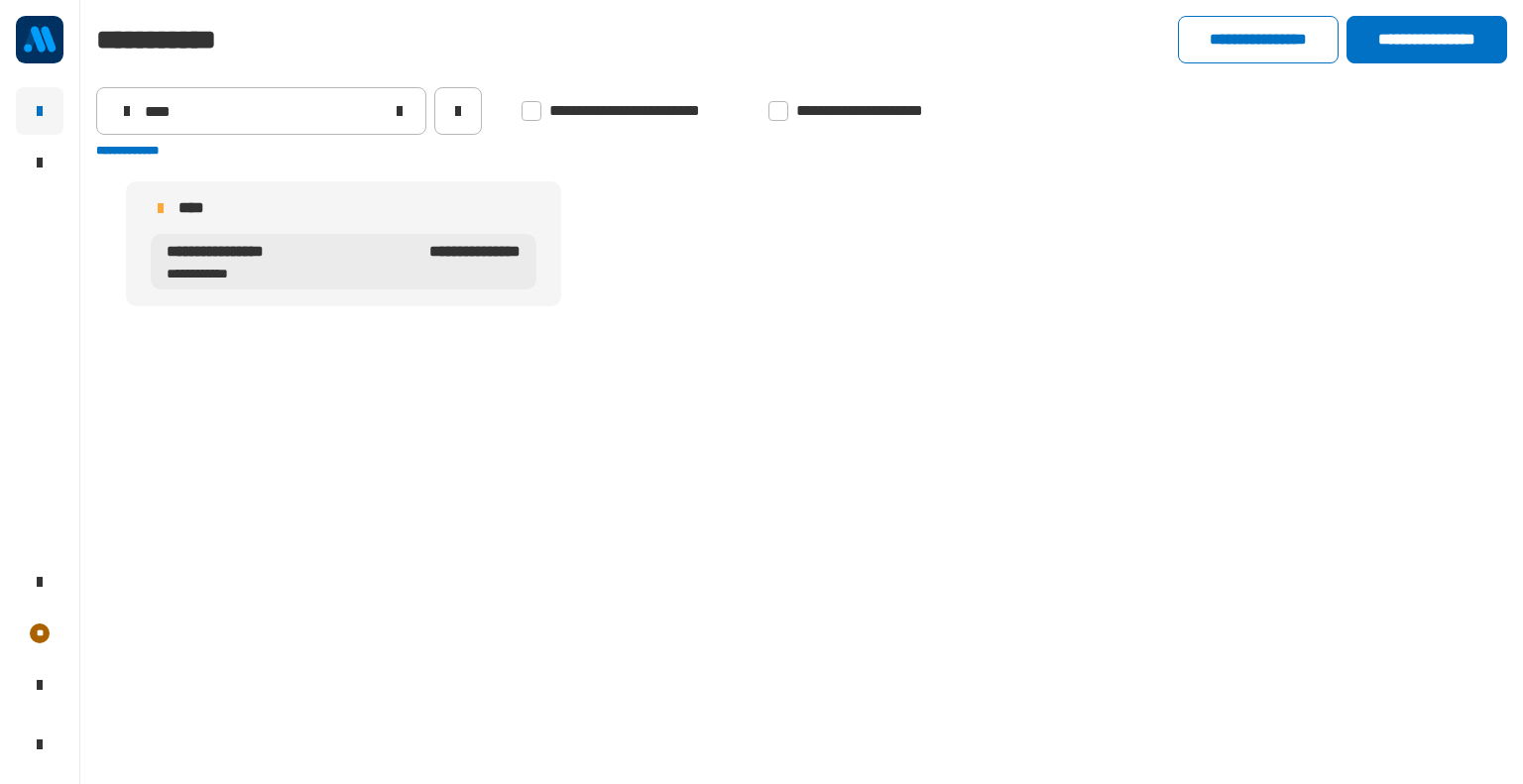 click 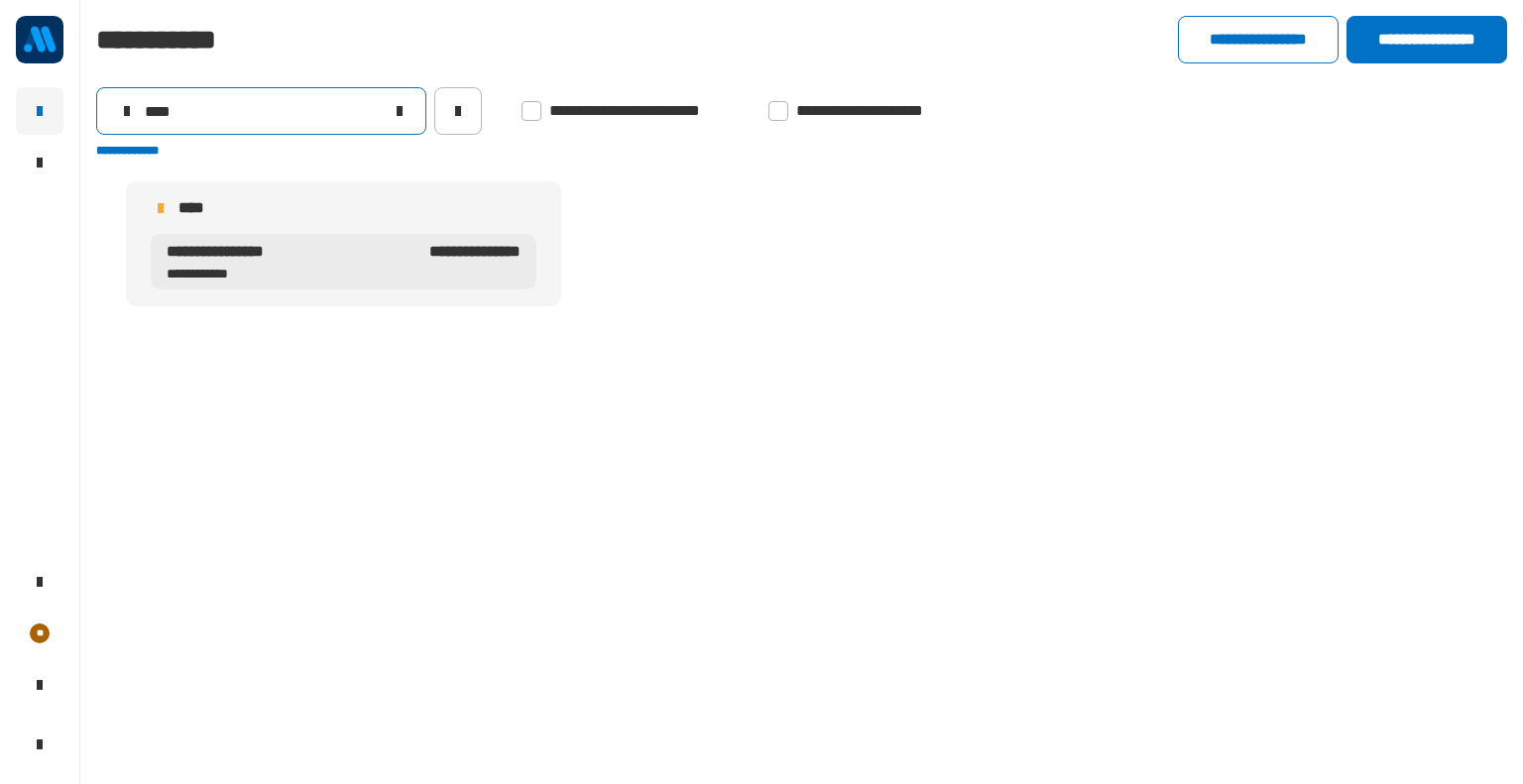 click on "****" 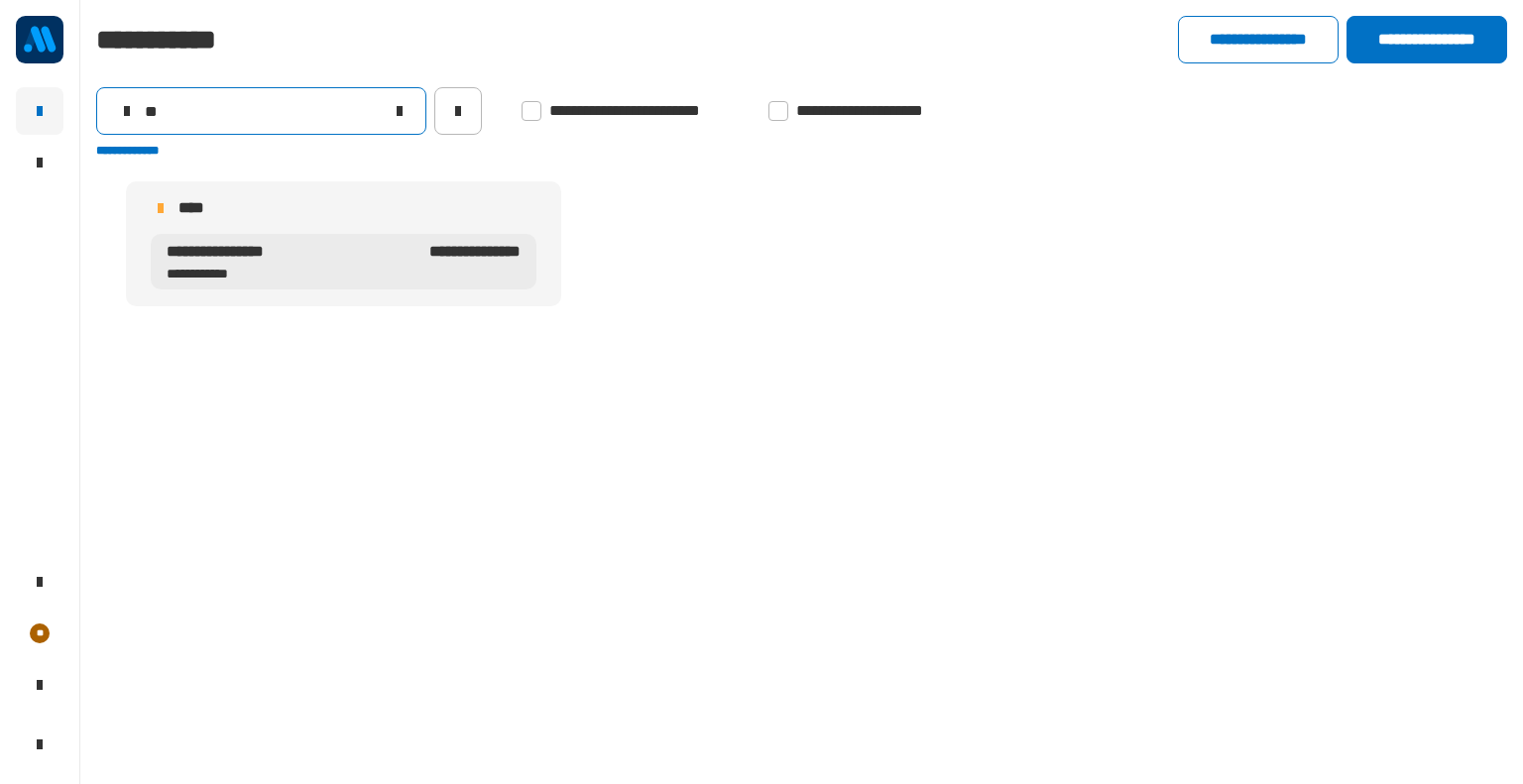type on "*" 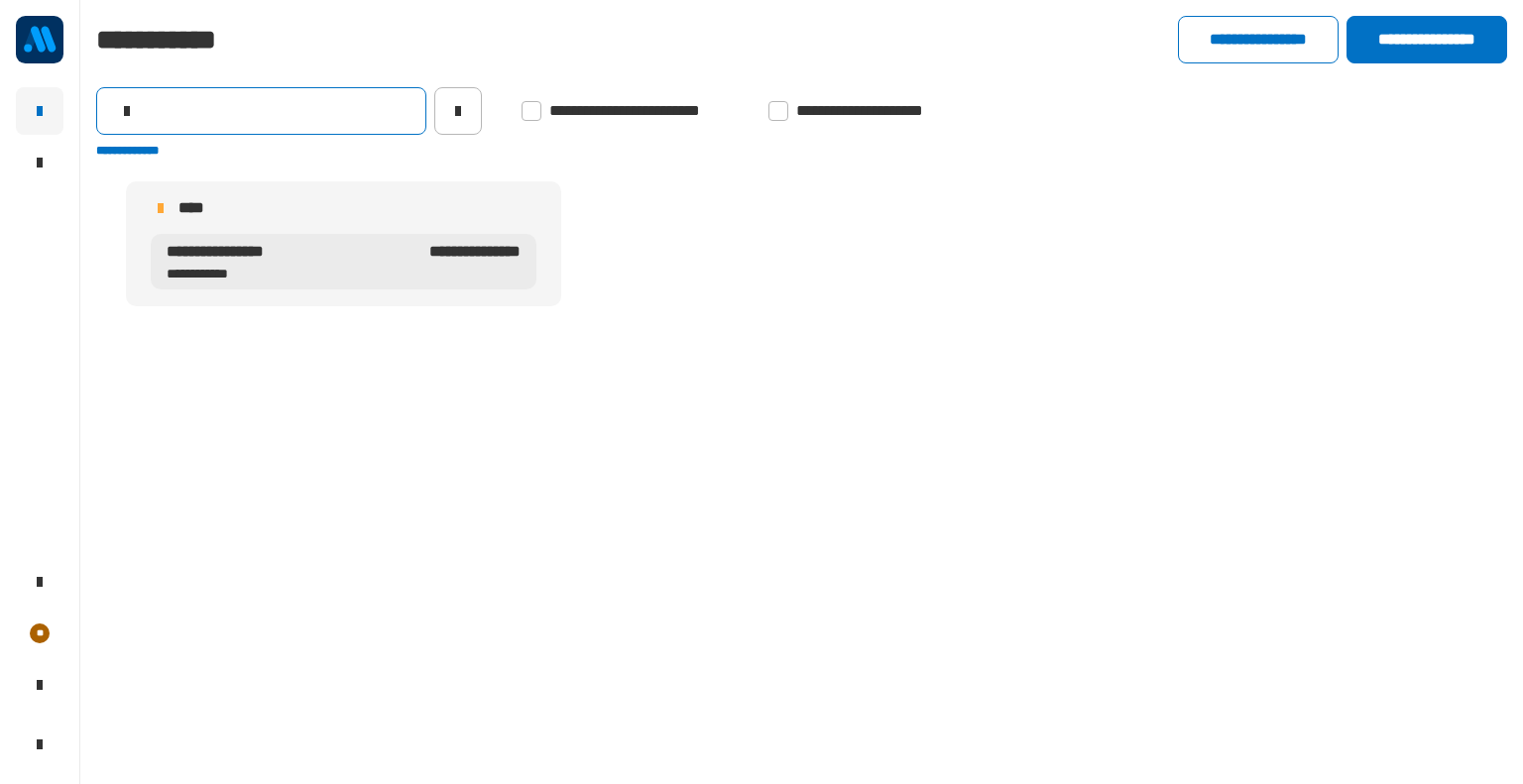 type on "*" 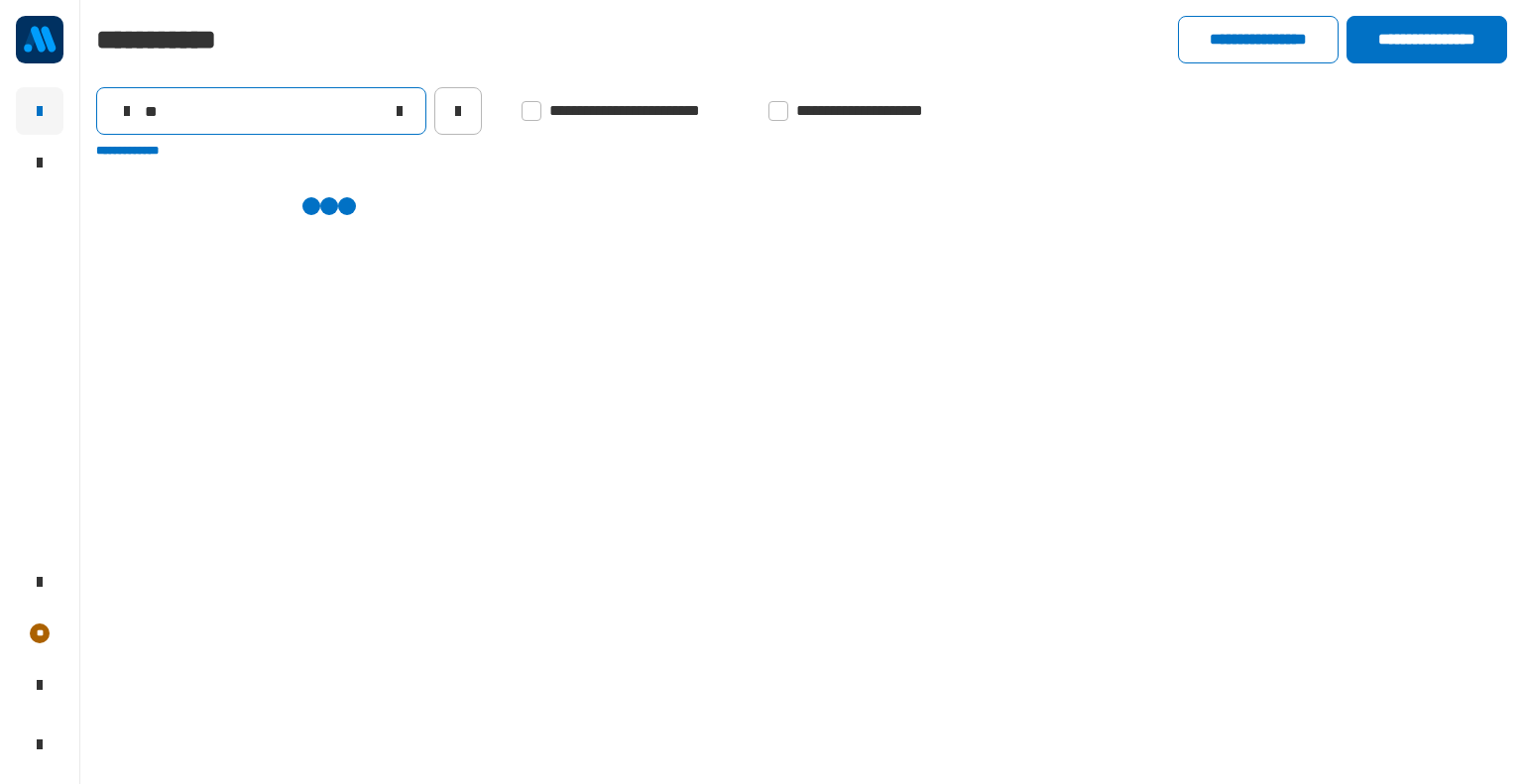 type on "*" 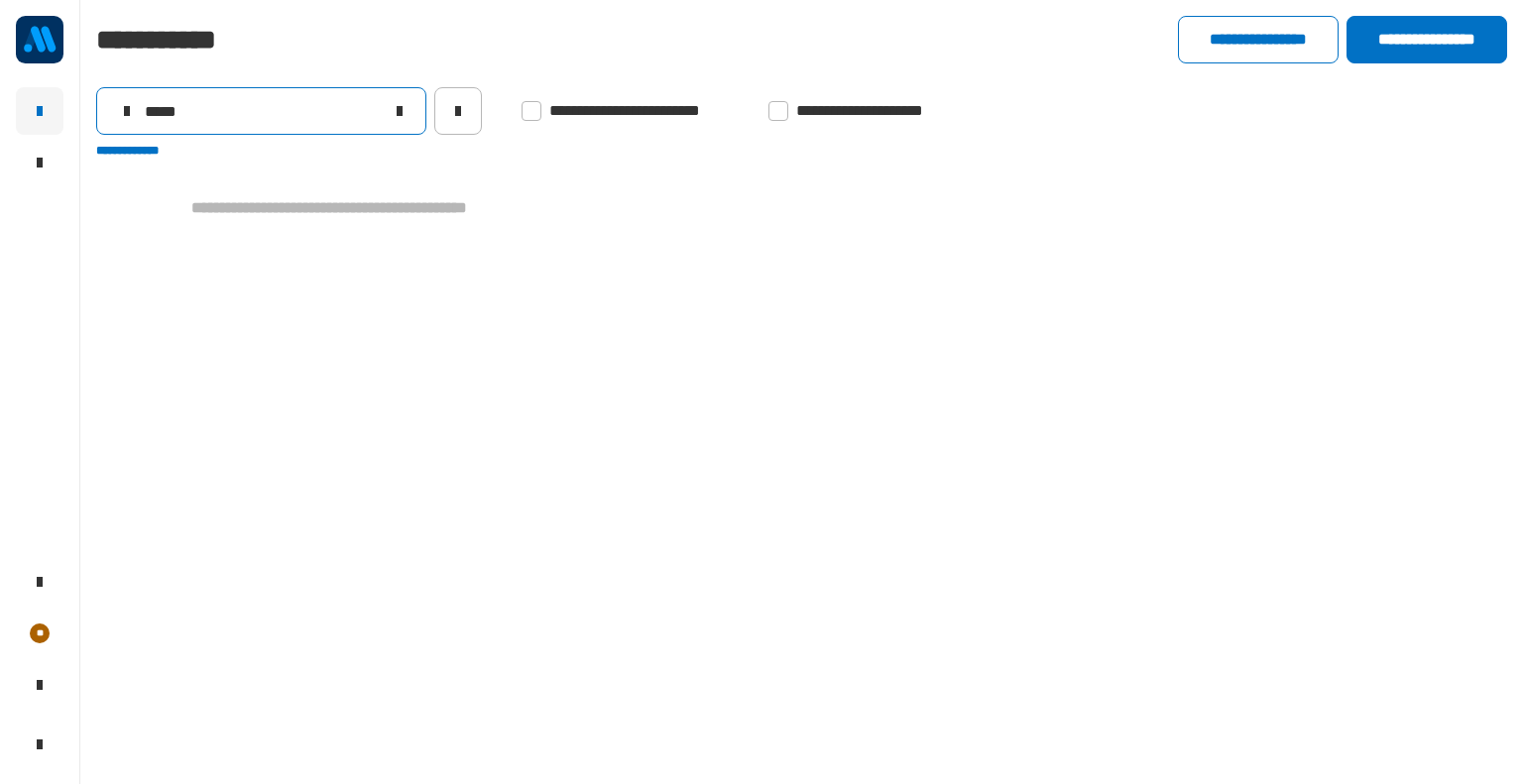 type on "*****" 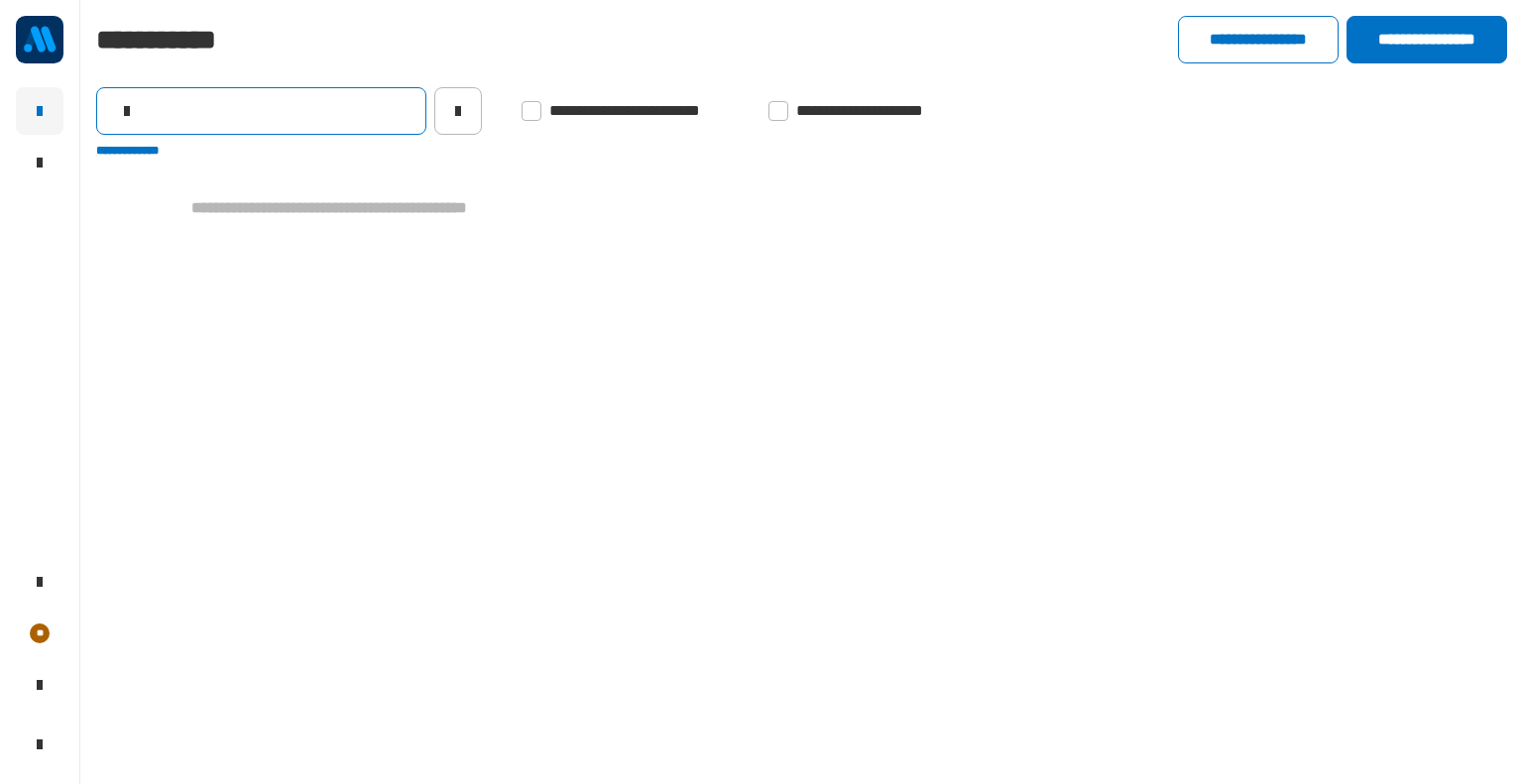 type 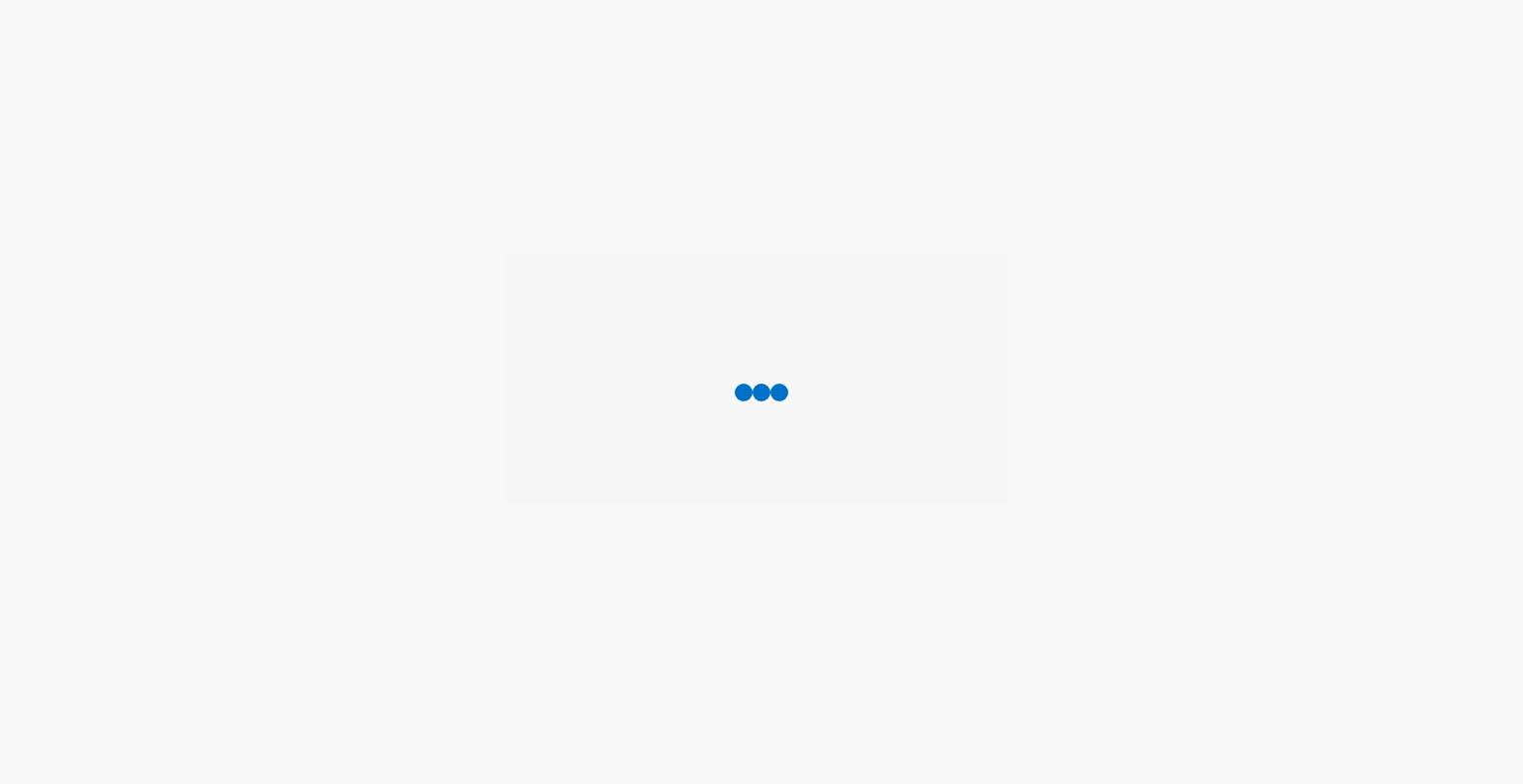 scroll, scrollTop: 0, scrollLeft: 0, axis: both 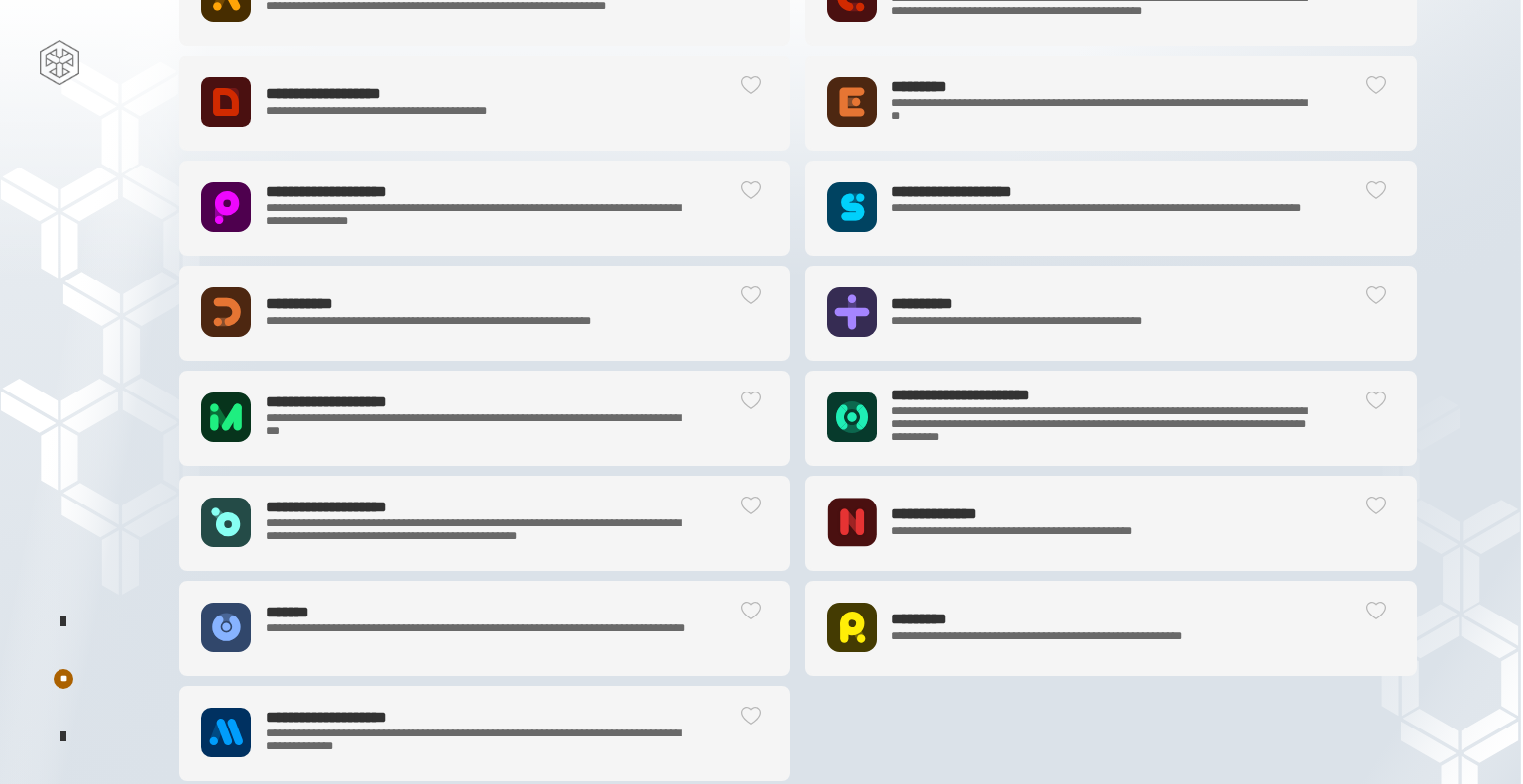 click on "**********" 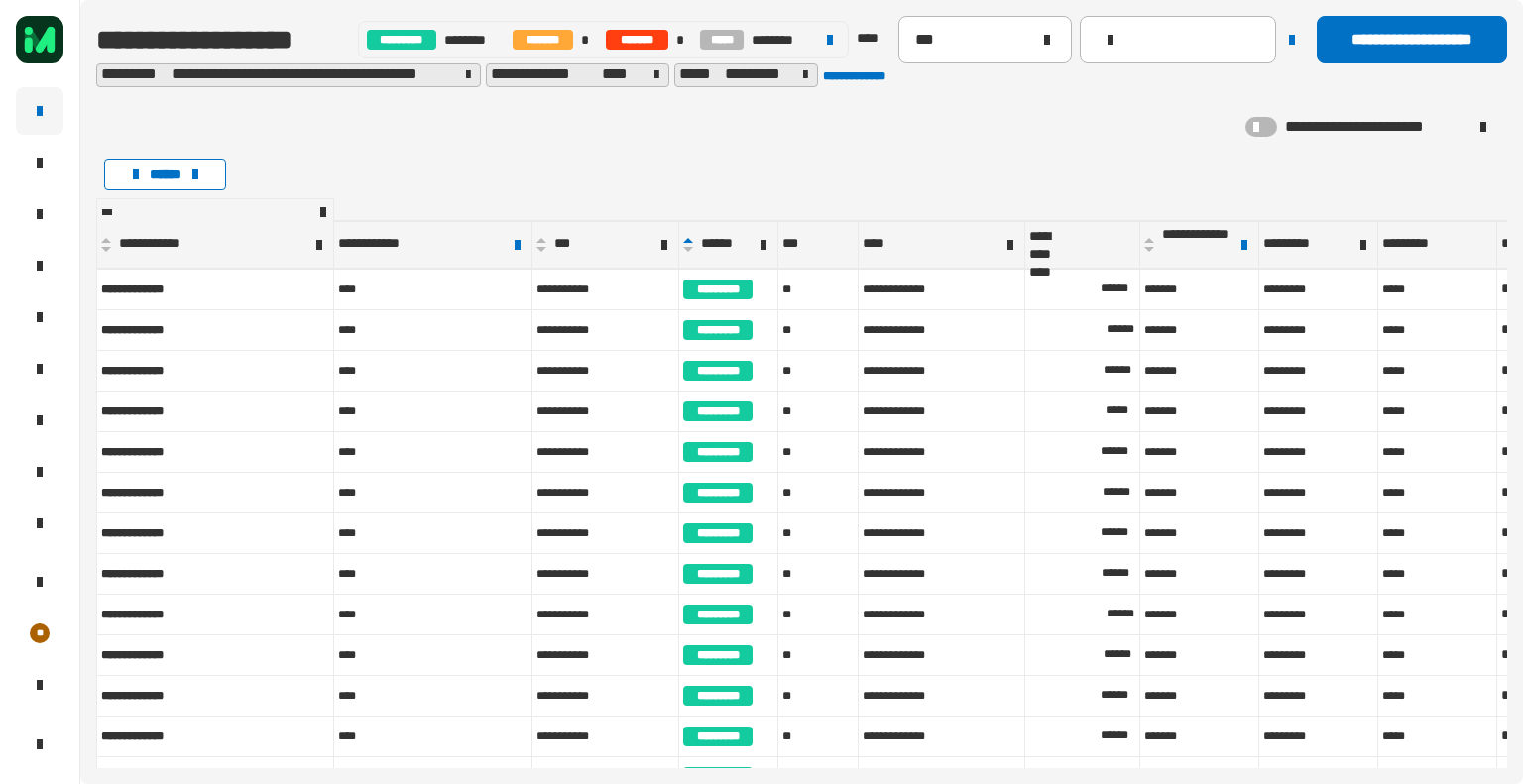 click on "**********" at bounding box center (215, 244) 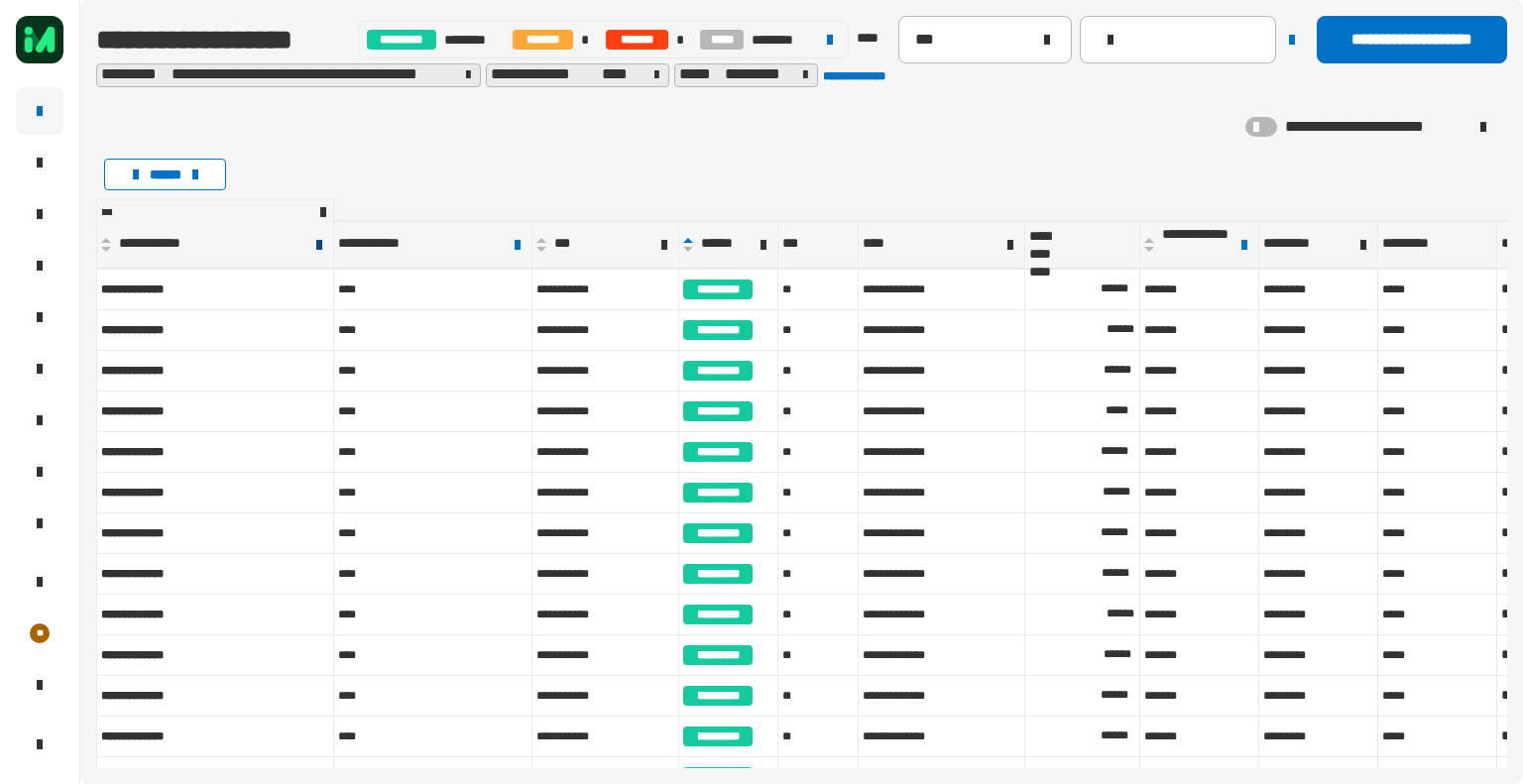 click at bounding box center (319, 245) 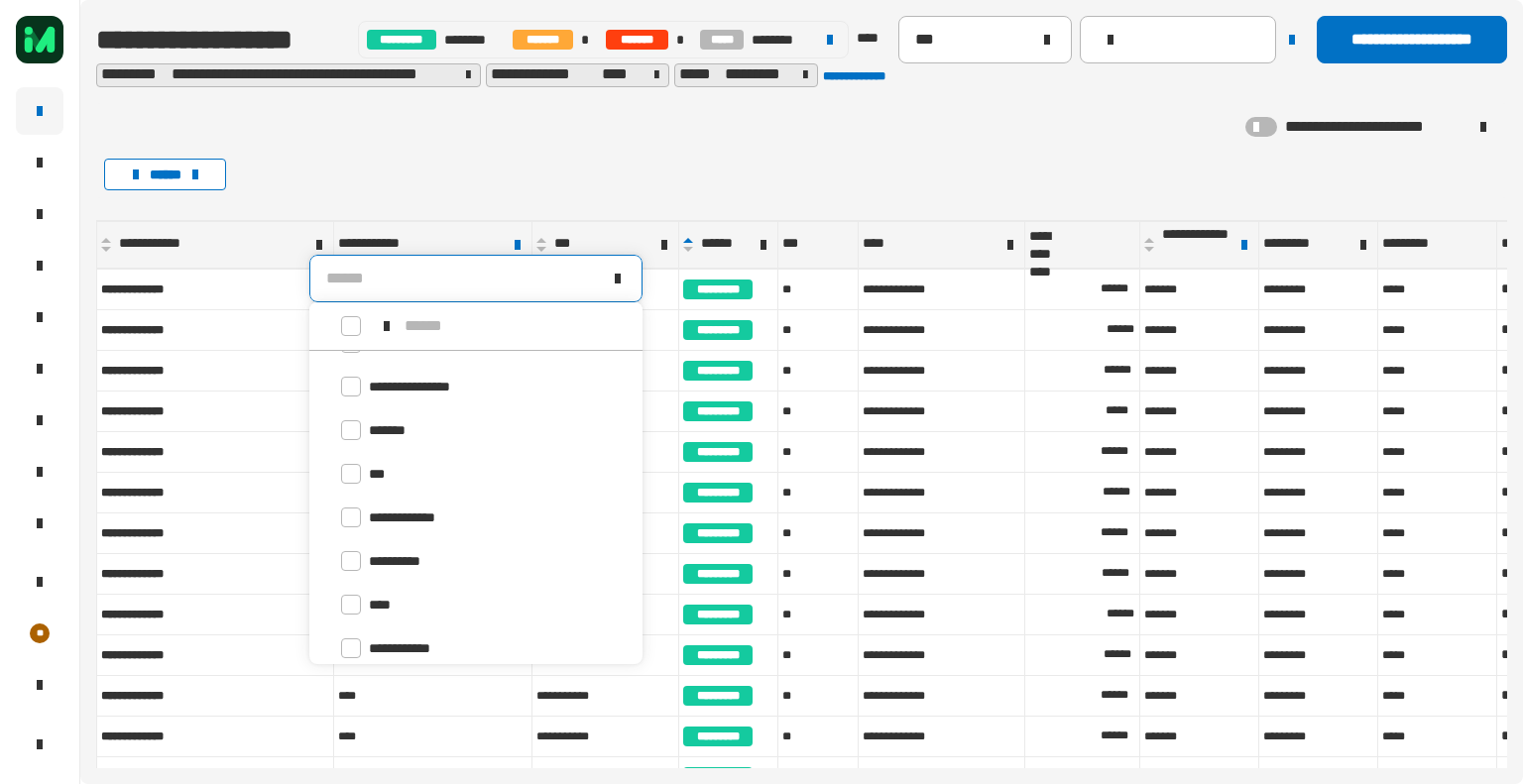 scroll, scrollTop: 193, scrollLeft: 0, axis: vertical 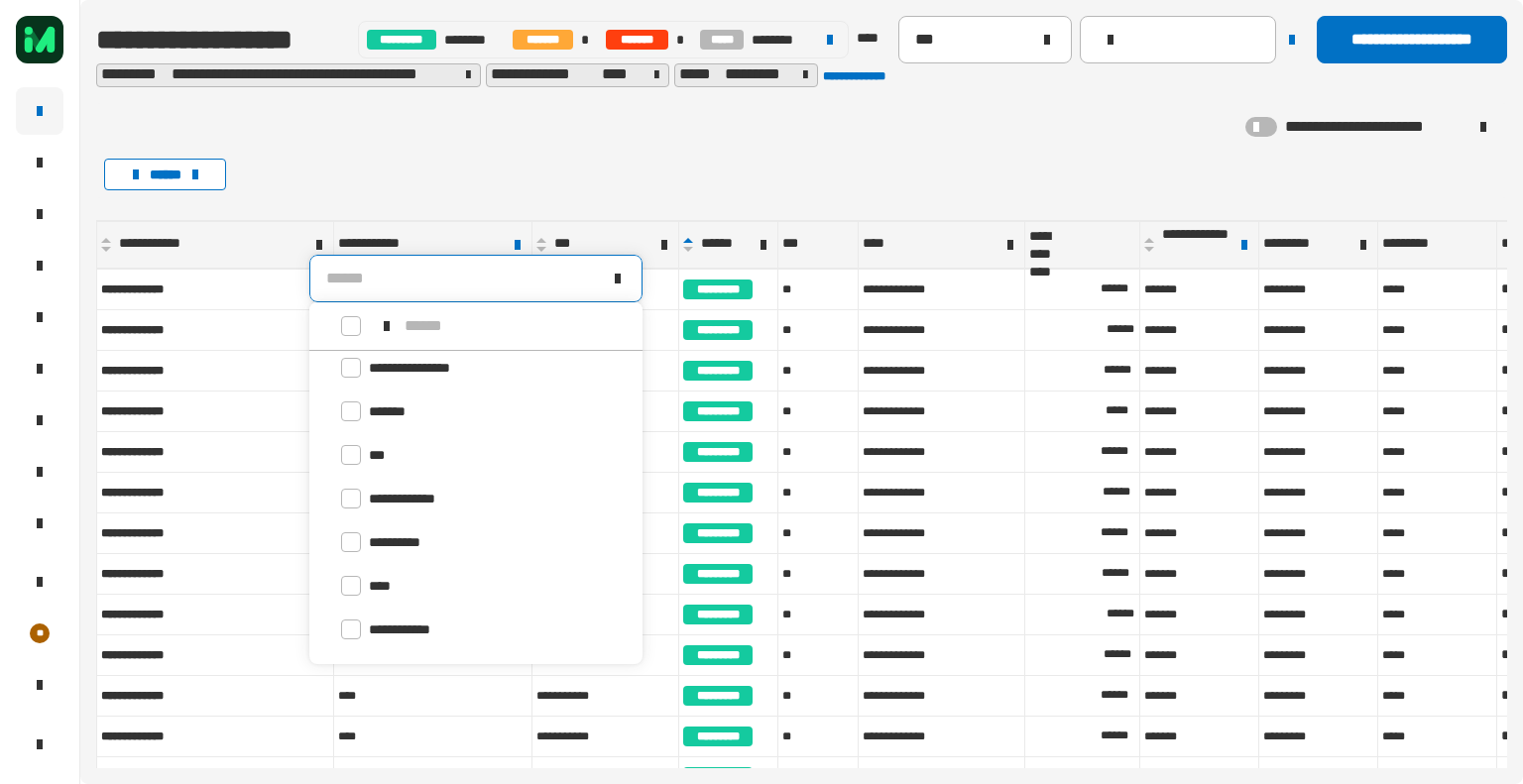 click on "******" 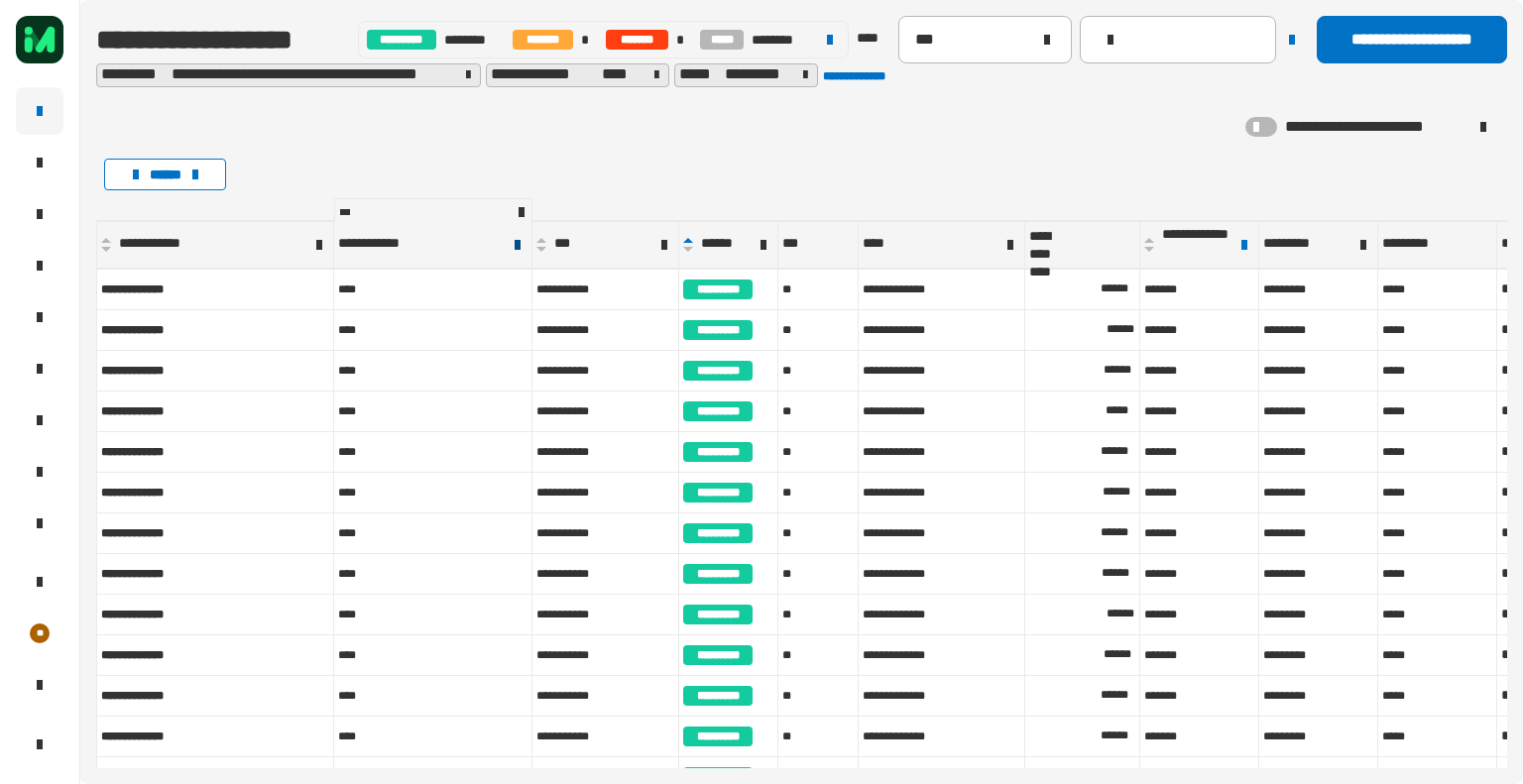 click at bounding box center [518, 245] 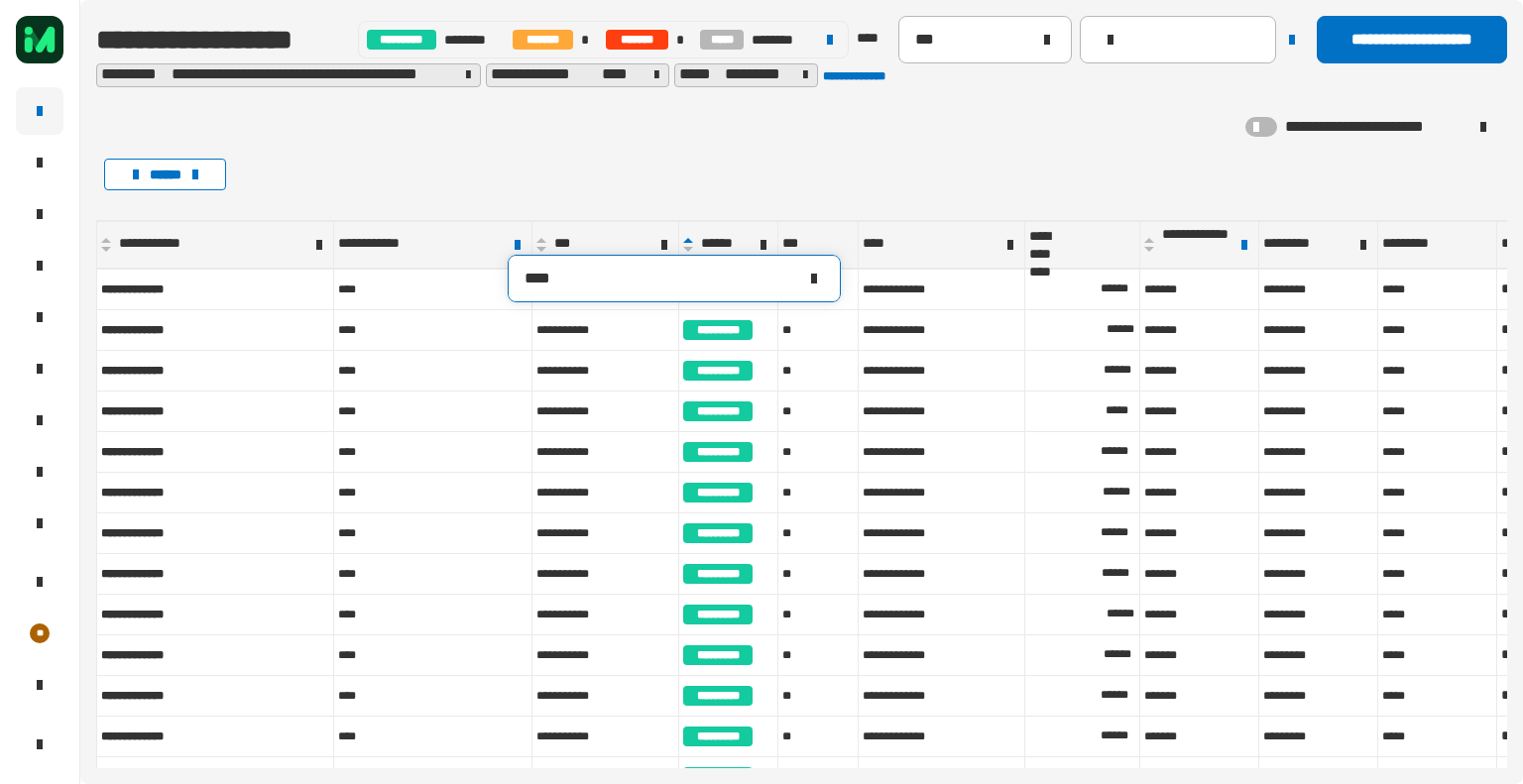 click at bounding box center (814, 279) 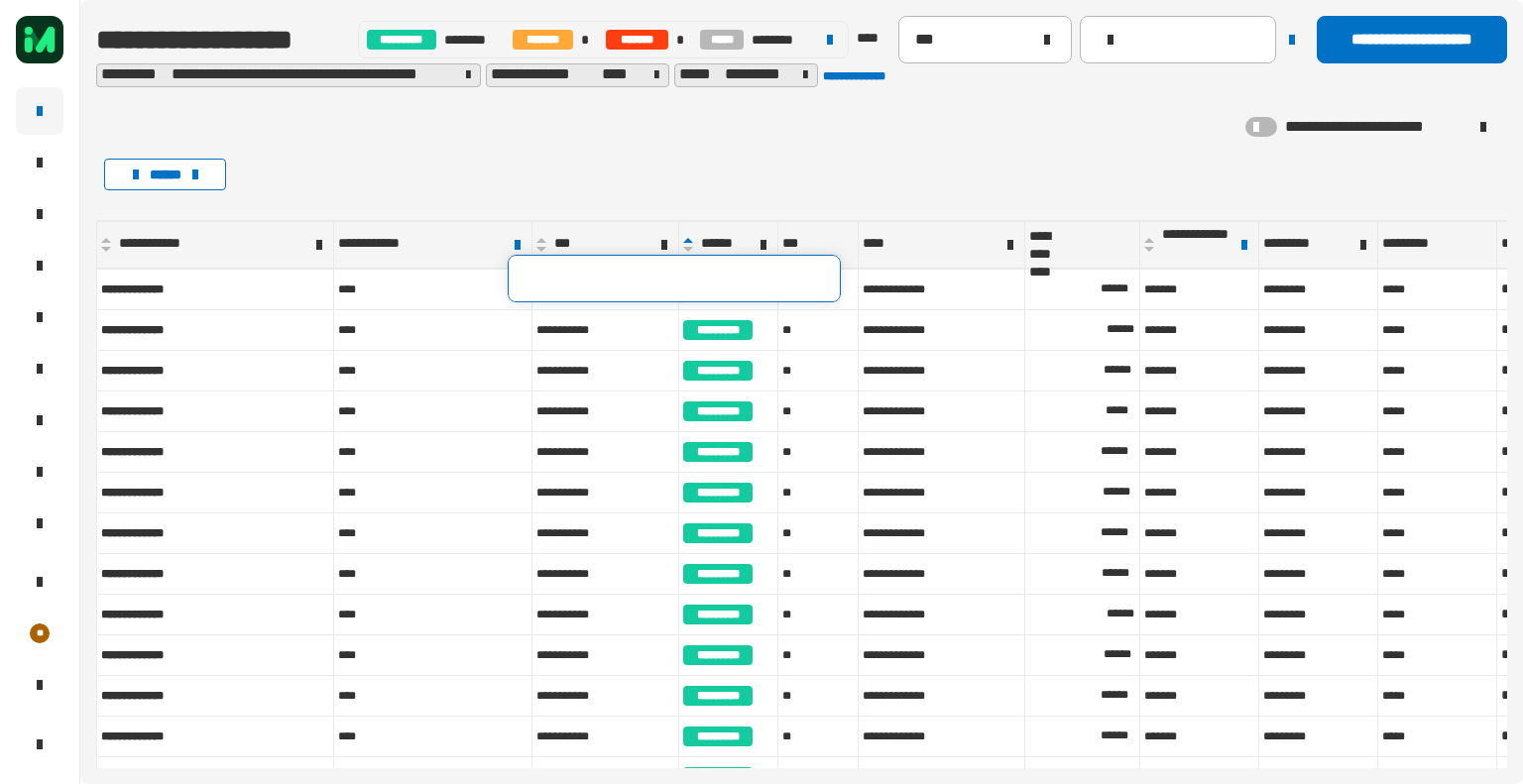 type 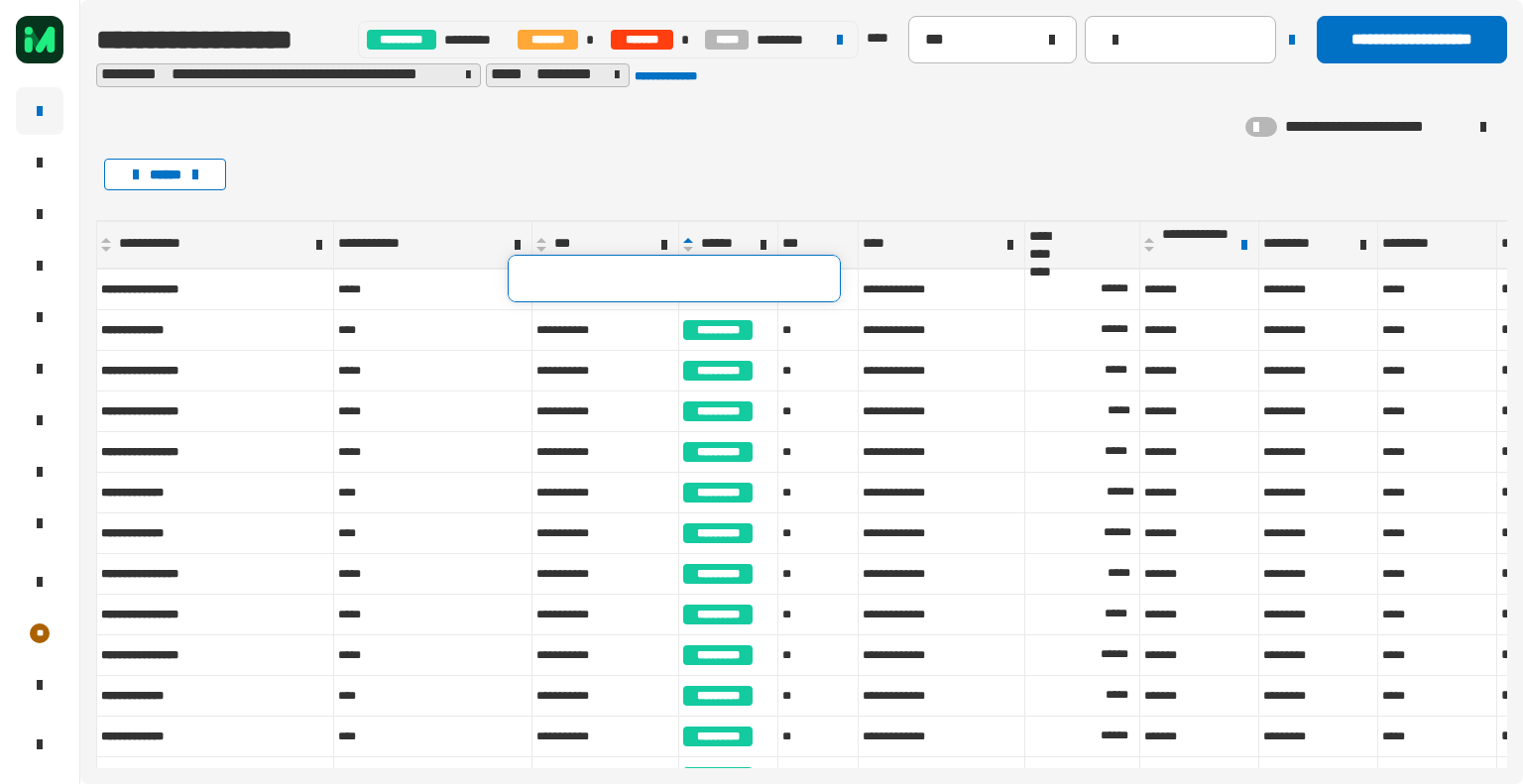 click at bounding box center [674, 279] 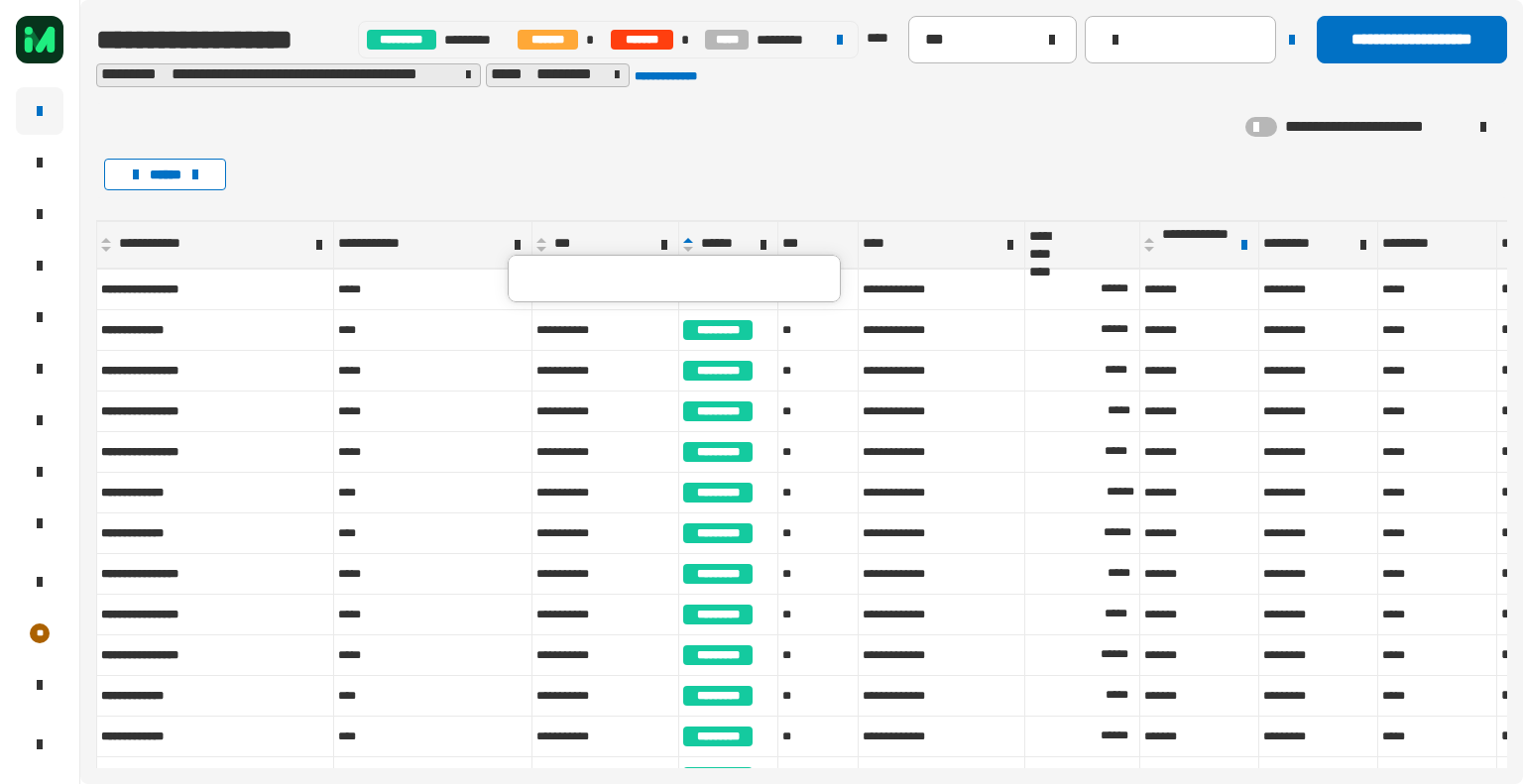 click on "******" 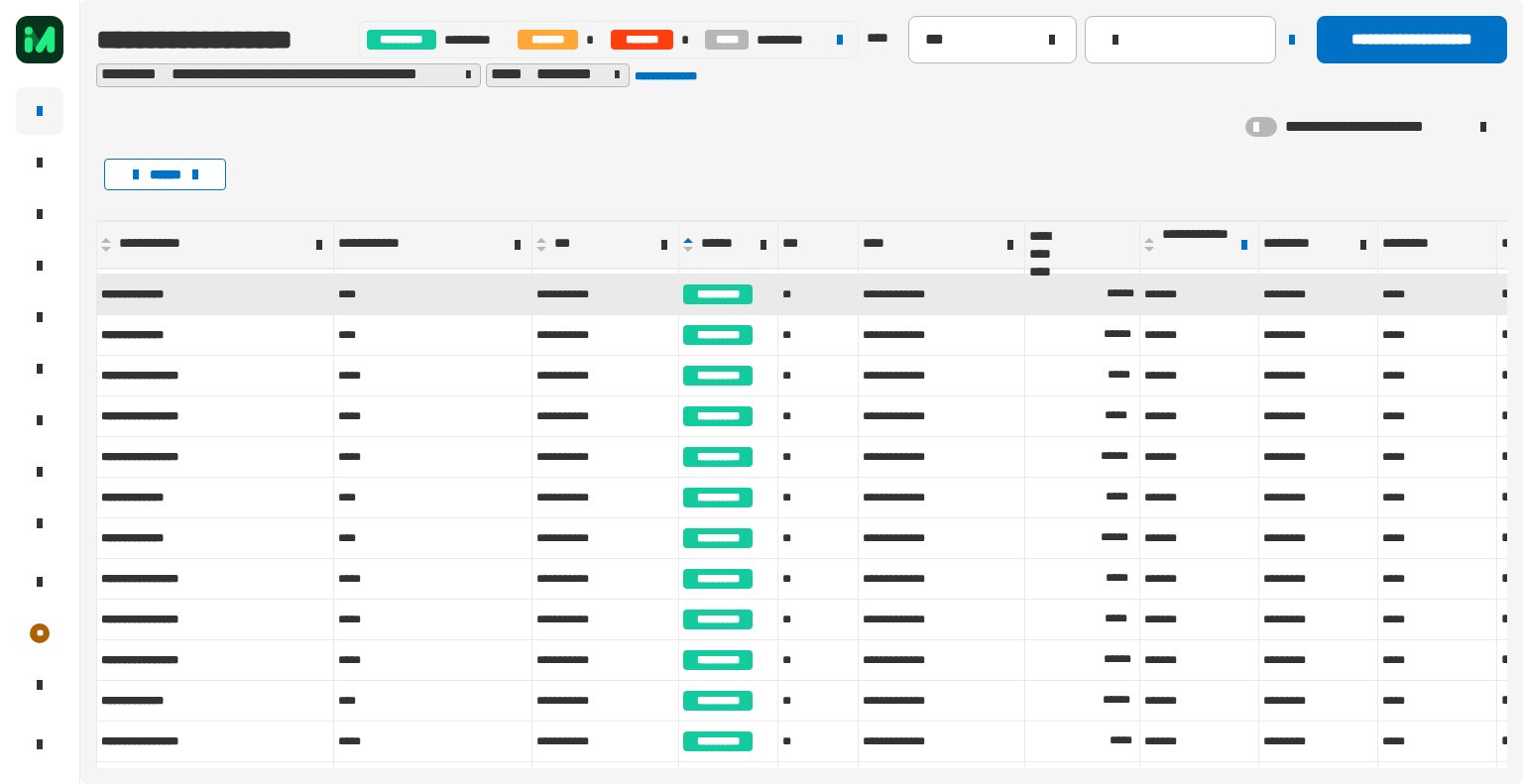 scroll, scrollTop: 0, scrollLeft: 0, axis: both 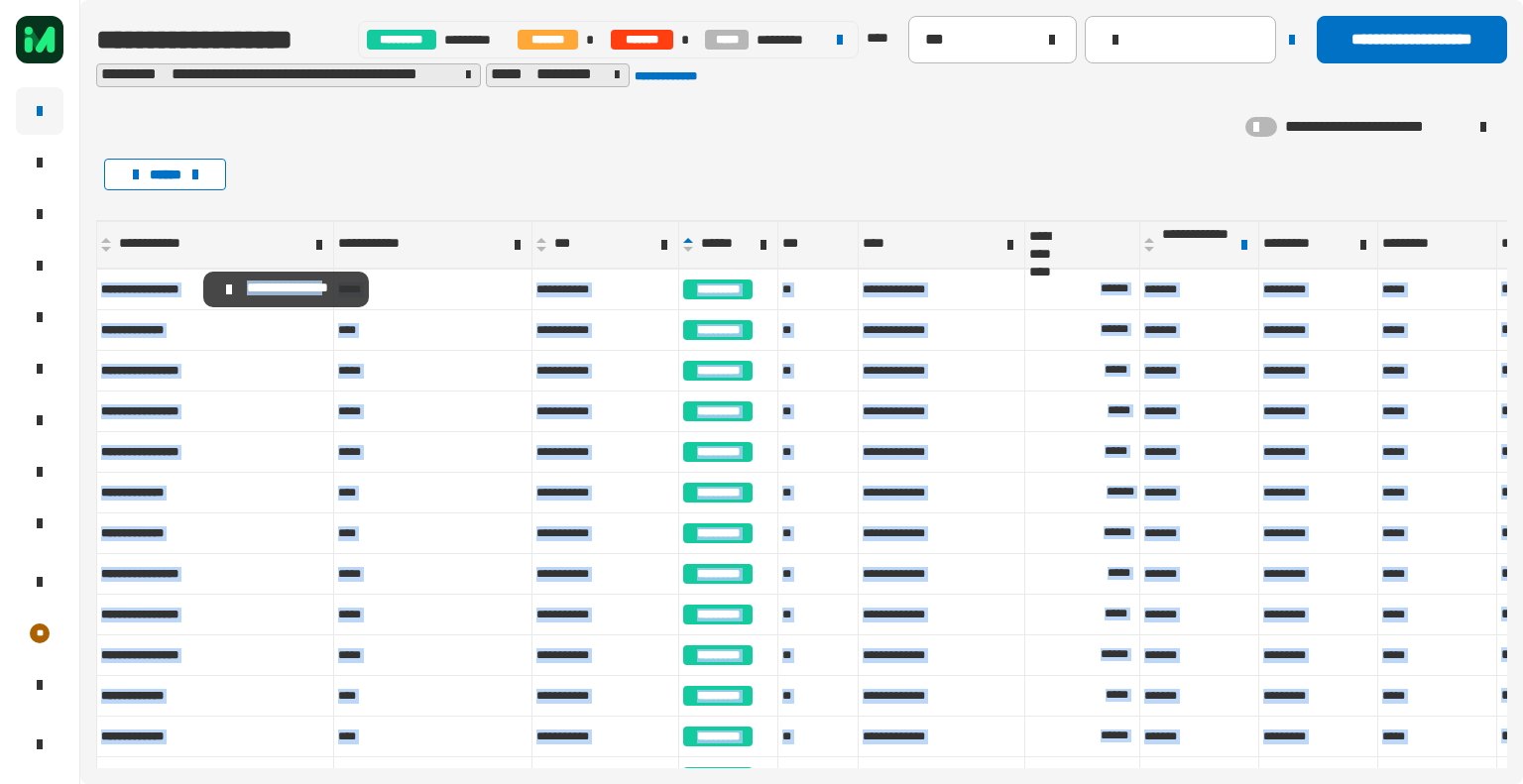 drag, startPoint x: 100, startPoint y: 289, endPoint x: 343, endPoint y: 288, distance: 243.00206 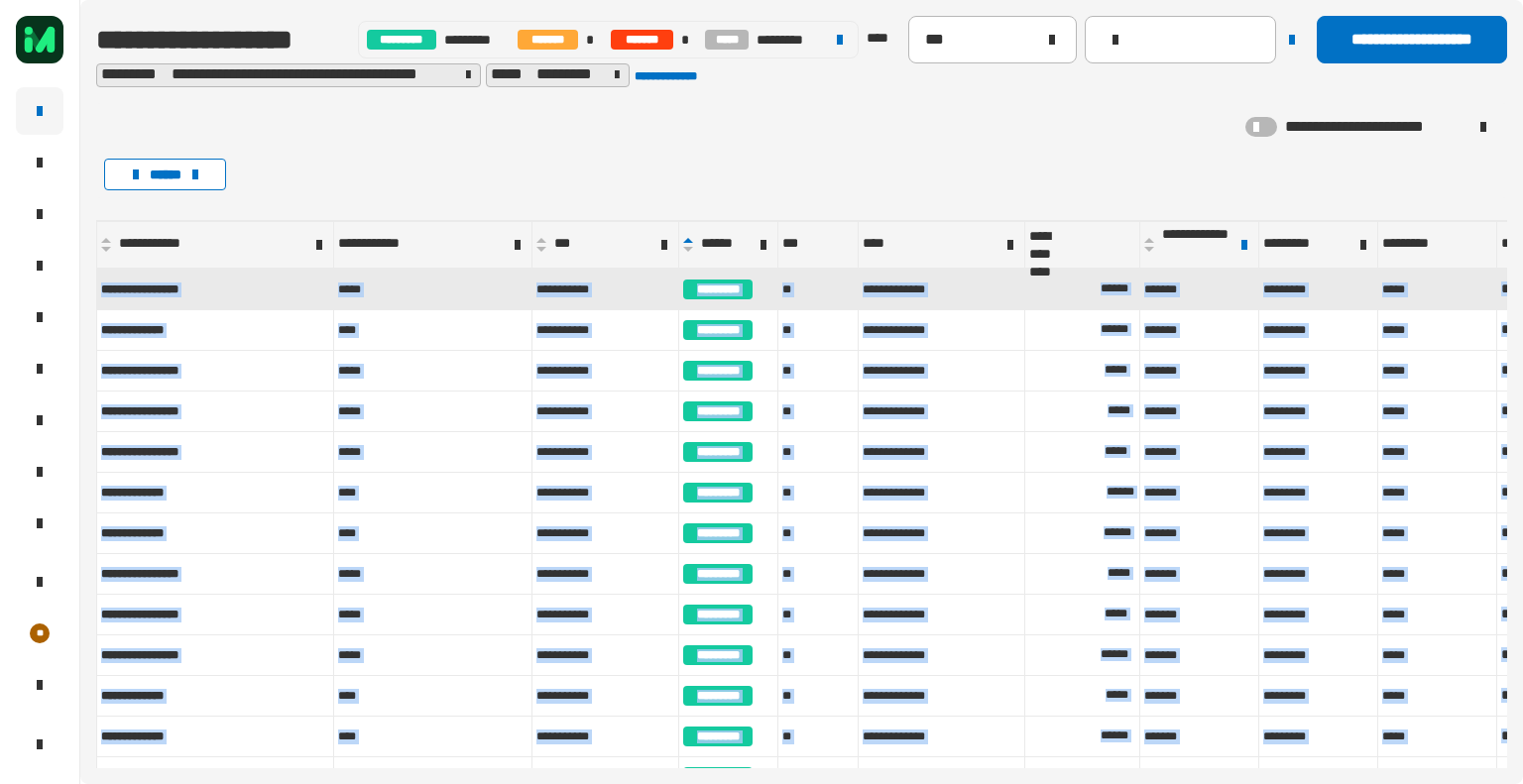 click on "**********" at bounding box center (215, 289) 